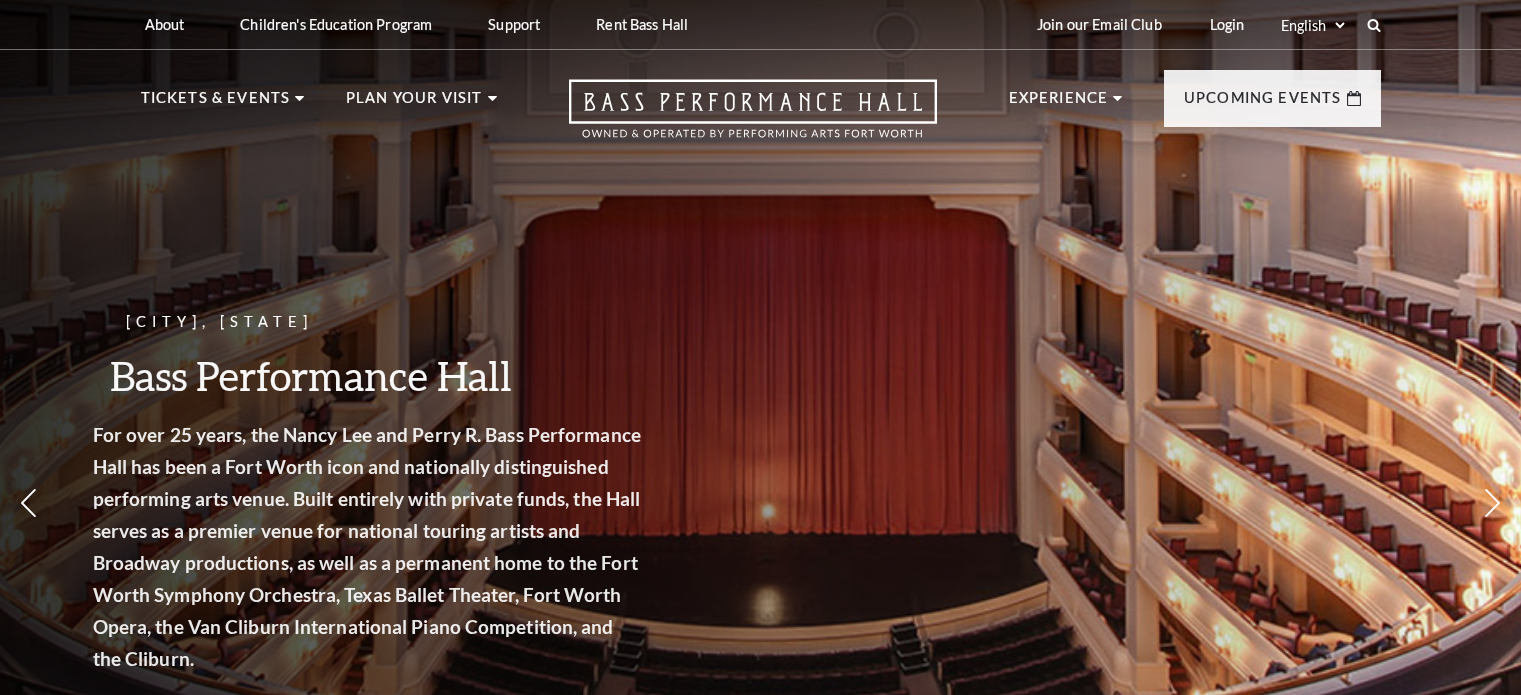 scroll, scrollTop: 0, scrollLeft: 0, axis: both 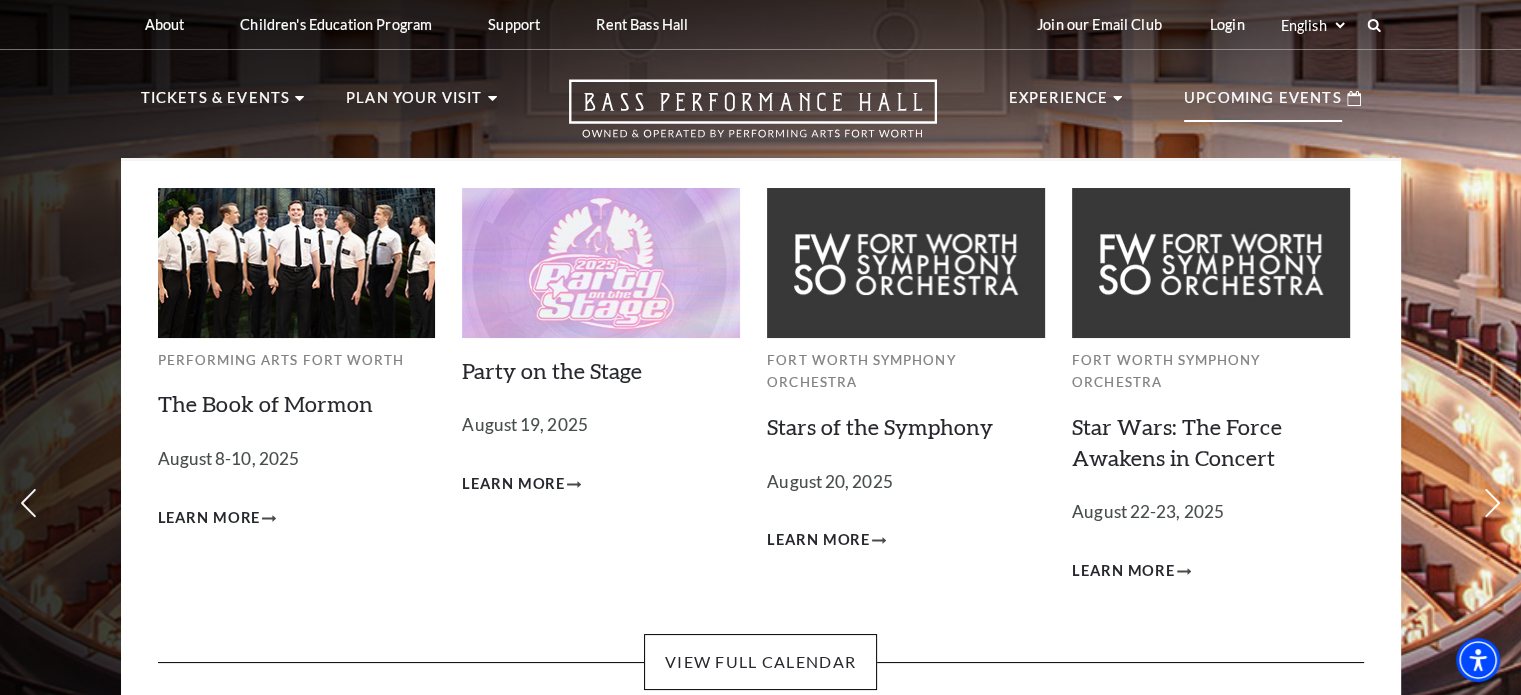click on "Upcoming Events" at bounding box center [1263, 104] 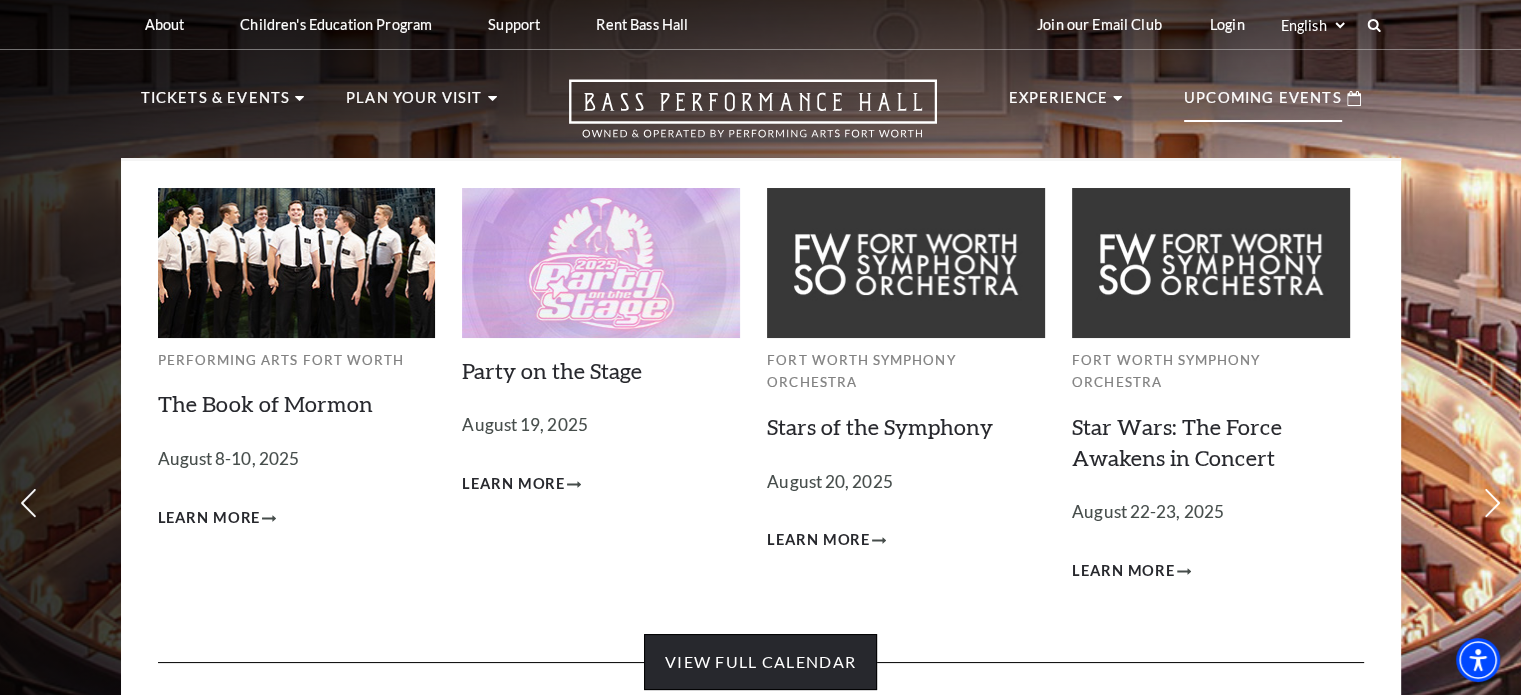 click on "View Full Calendar" at bounding box center [760, 662] 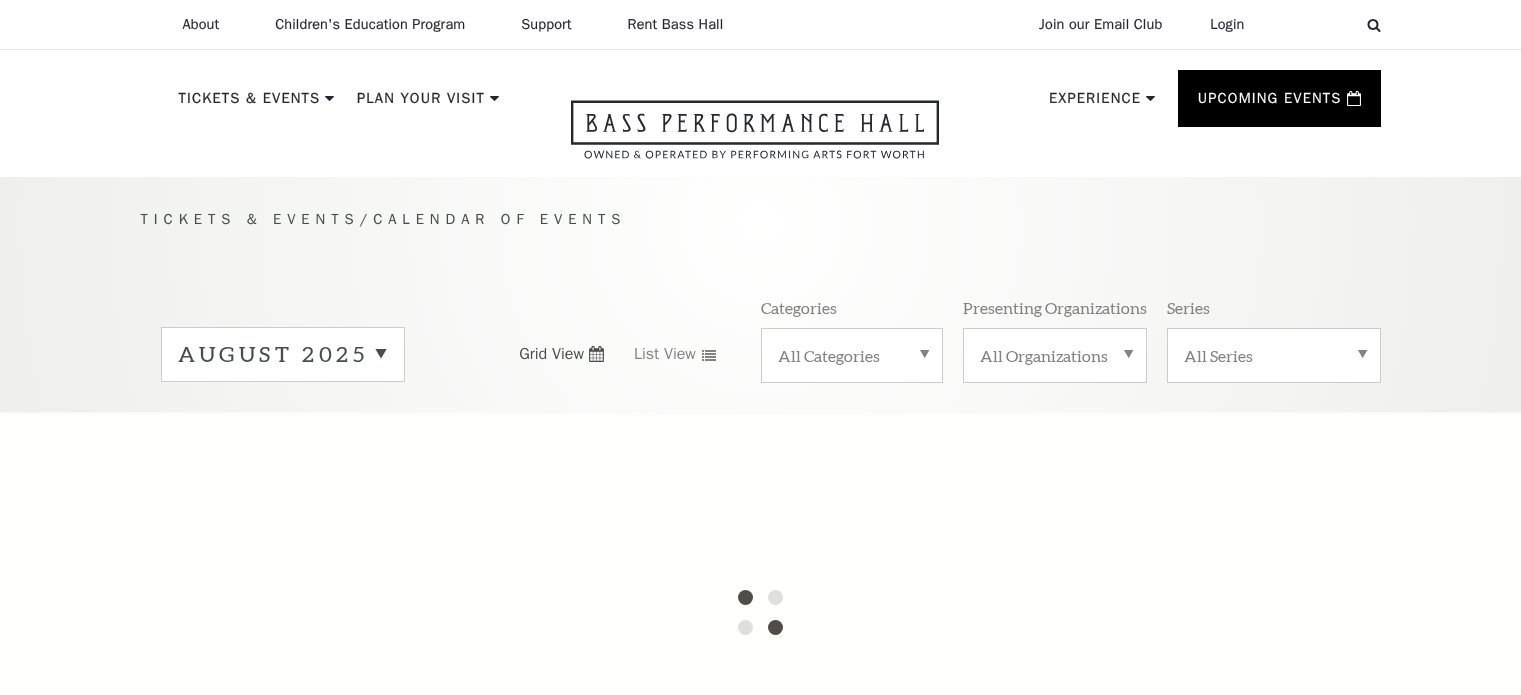 scroll, scrollTop: 0, scrollLeft: 0, axis: both 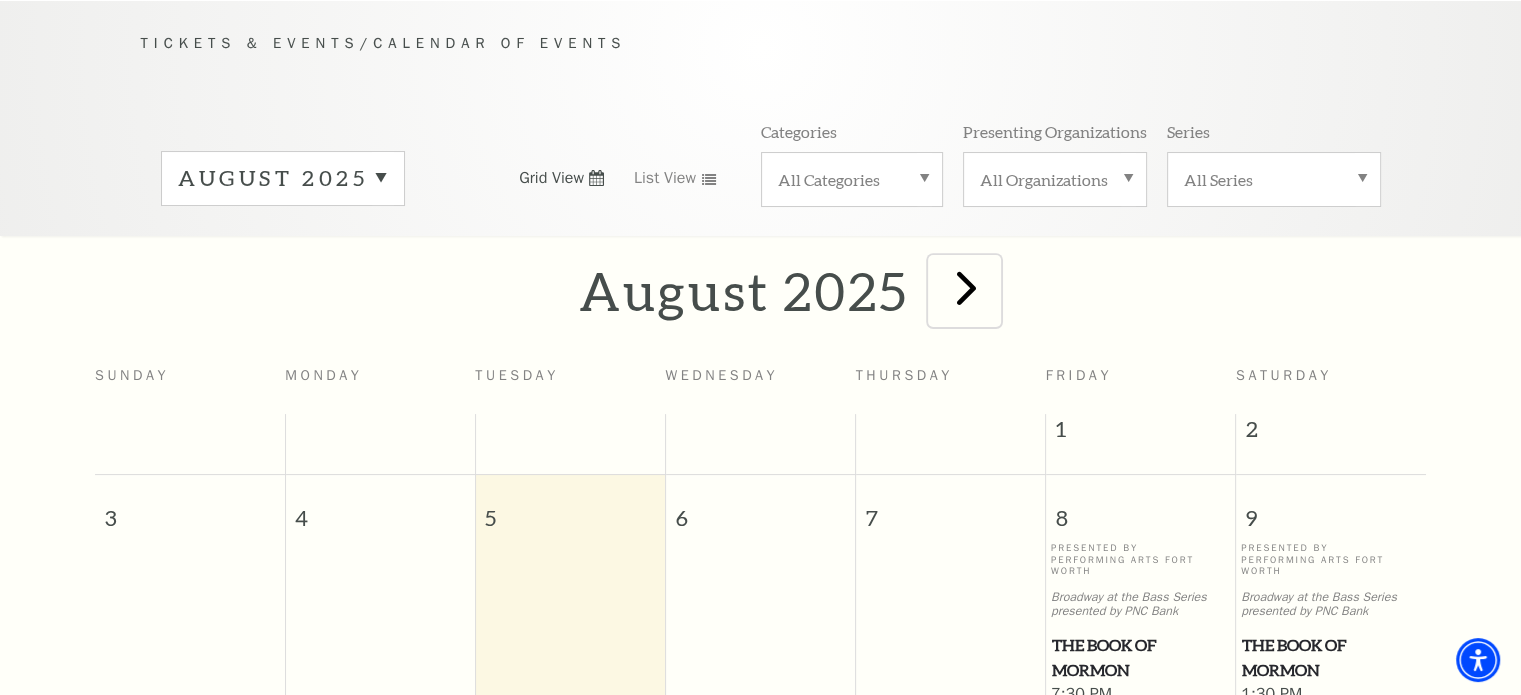 click at bounding box center (966, 287) 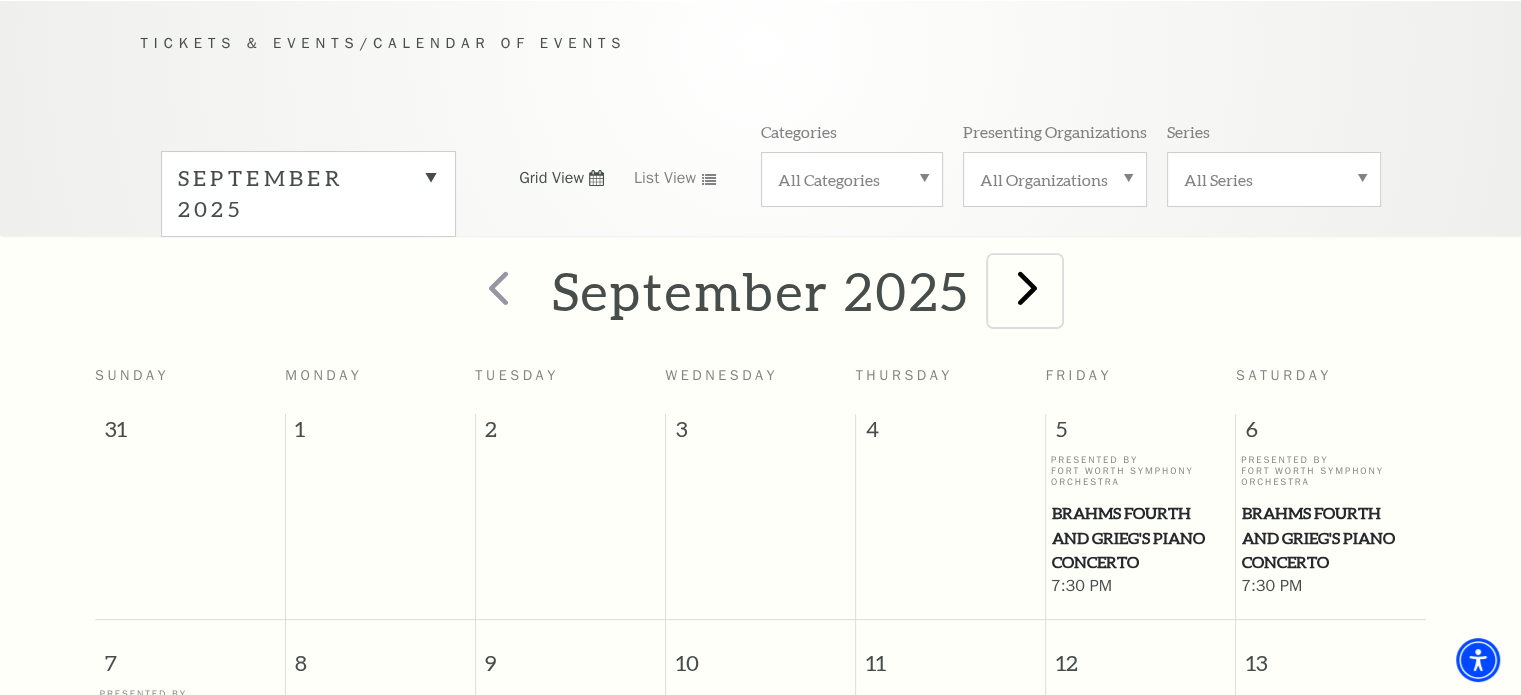 click at bounding box center [1027, 287] 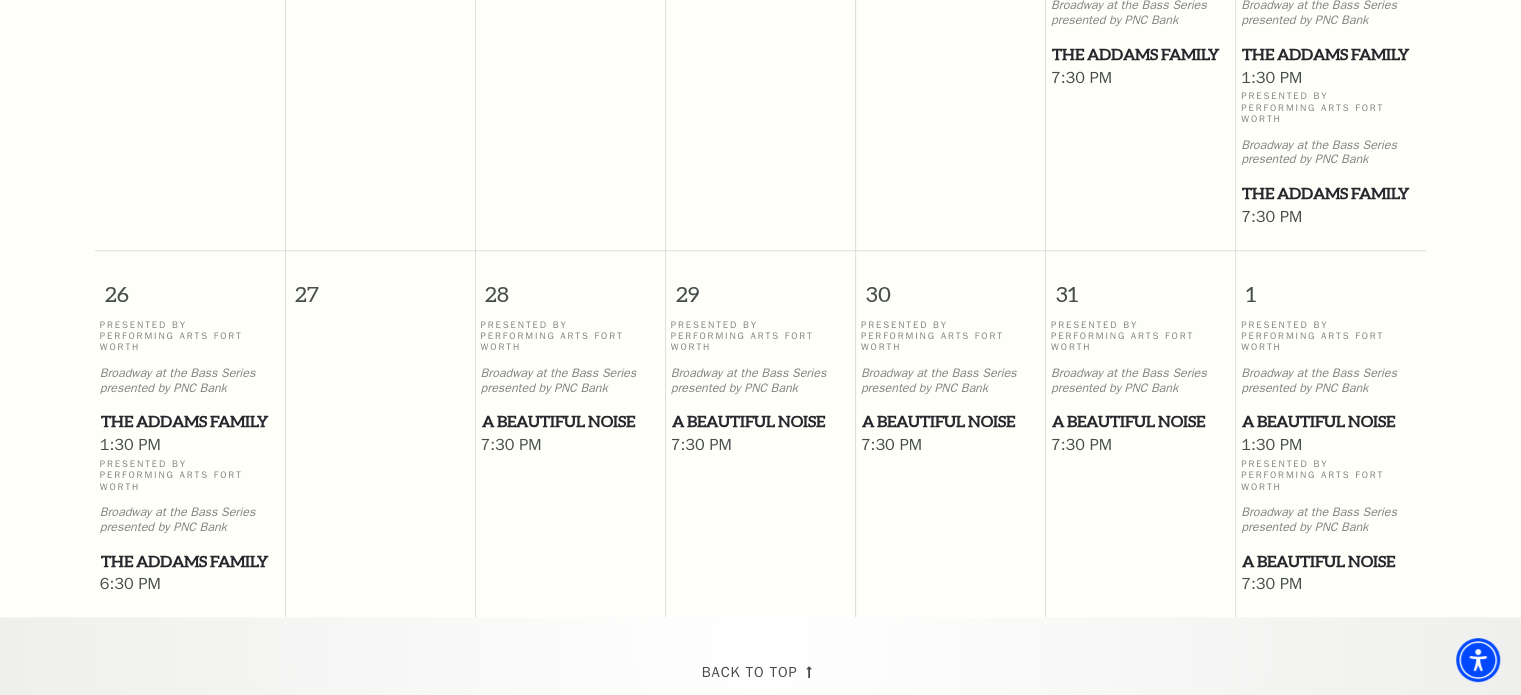 scroll, scrollTop: 1476, scrollLeft: 0, axis: vertical 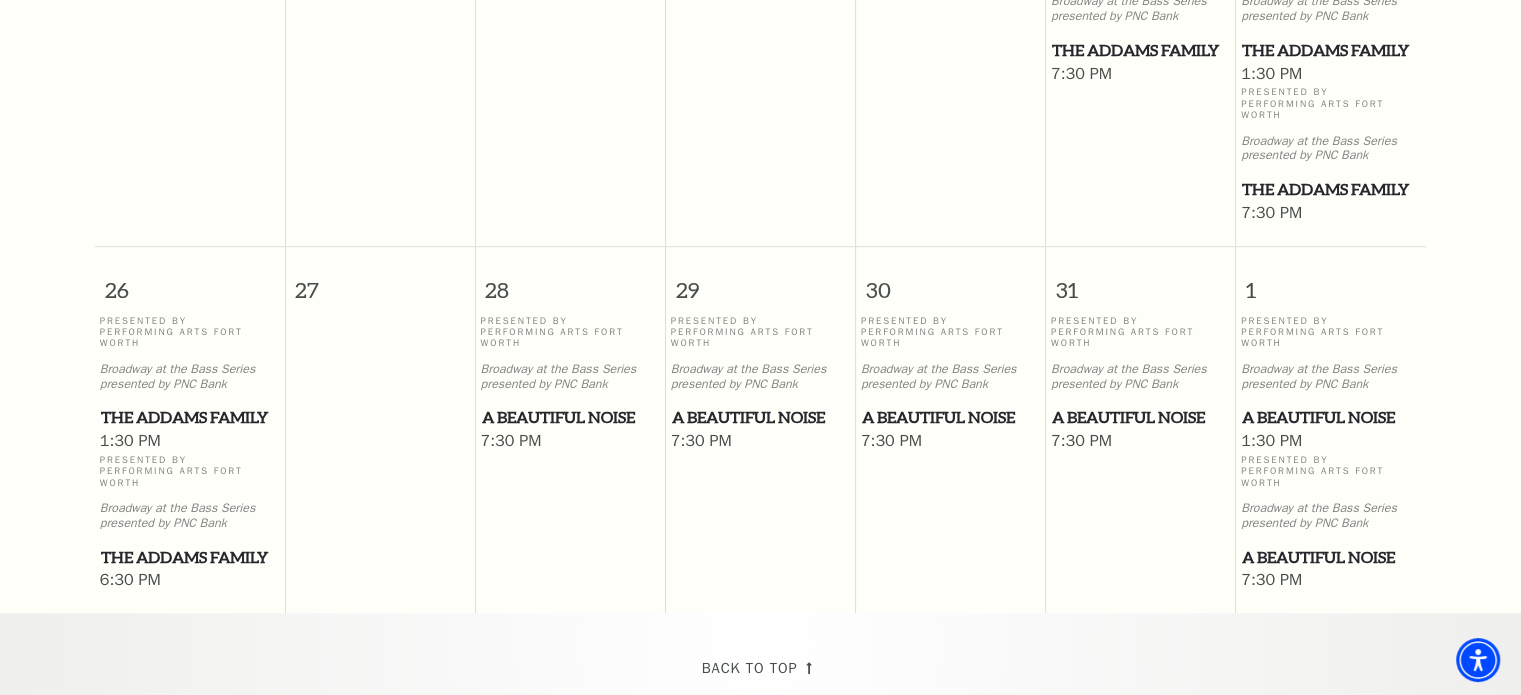 click on "A Beautiful Noise" at bounding box center (571, 417) 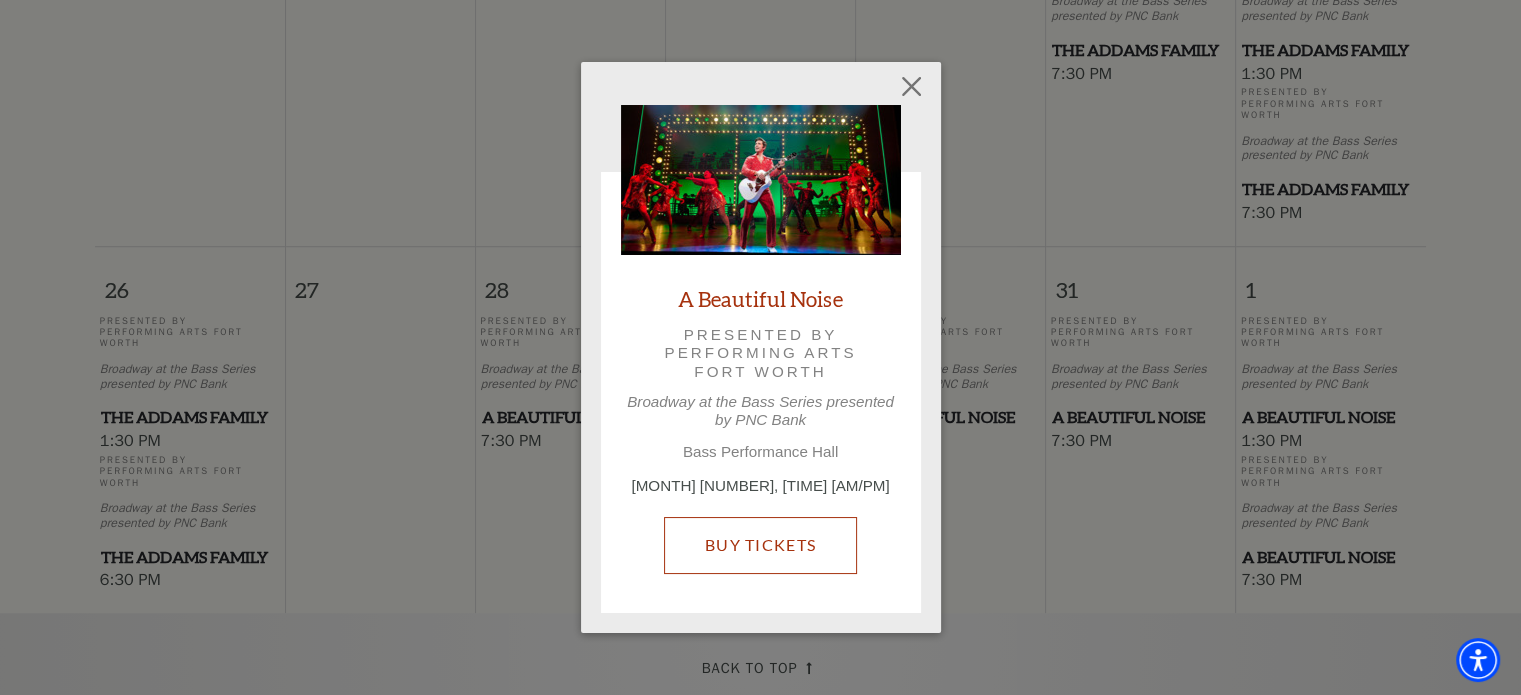 click on "Buy Tickets" at bounding box center (760, 545) 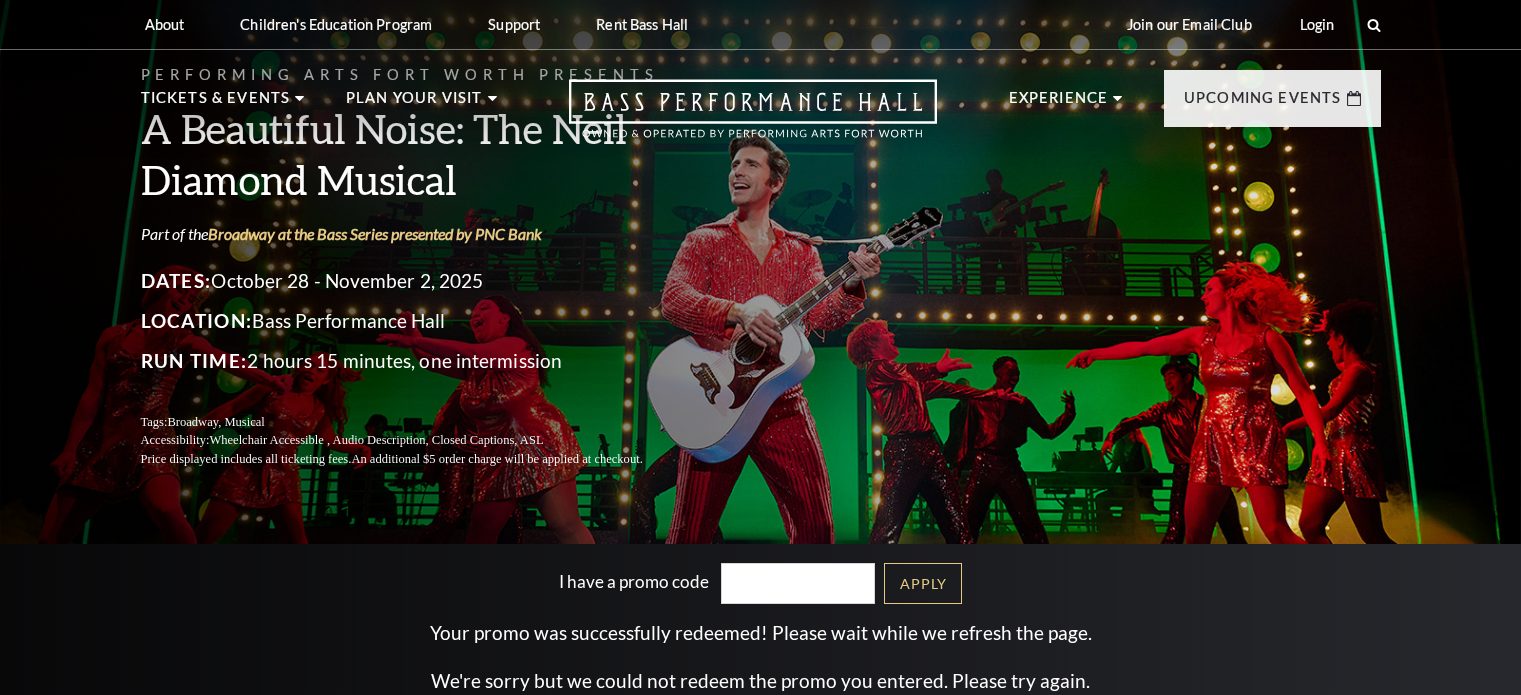 scroll, scrollTop: 0, scrollLeft: 0, axis: both 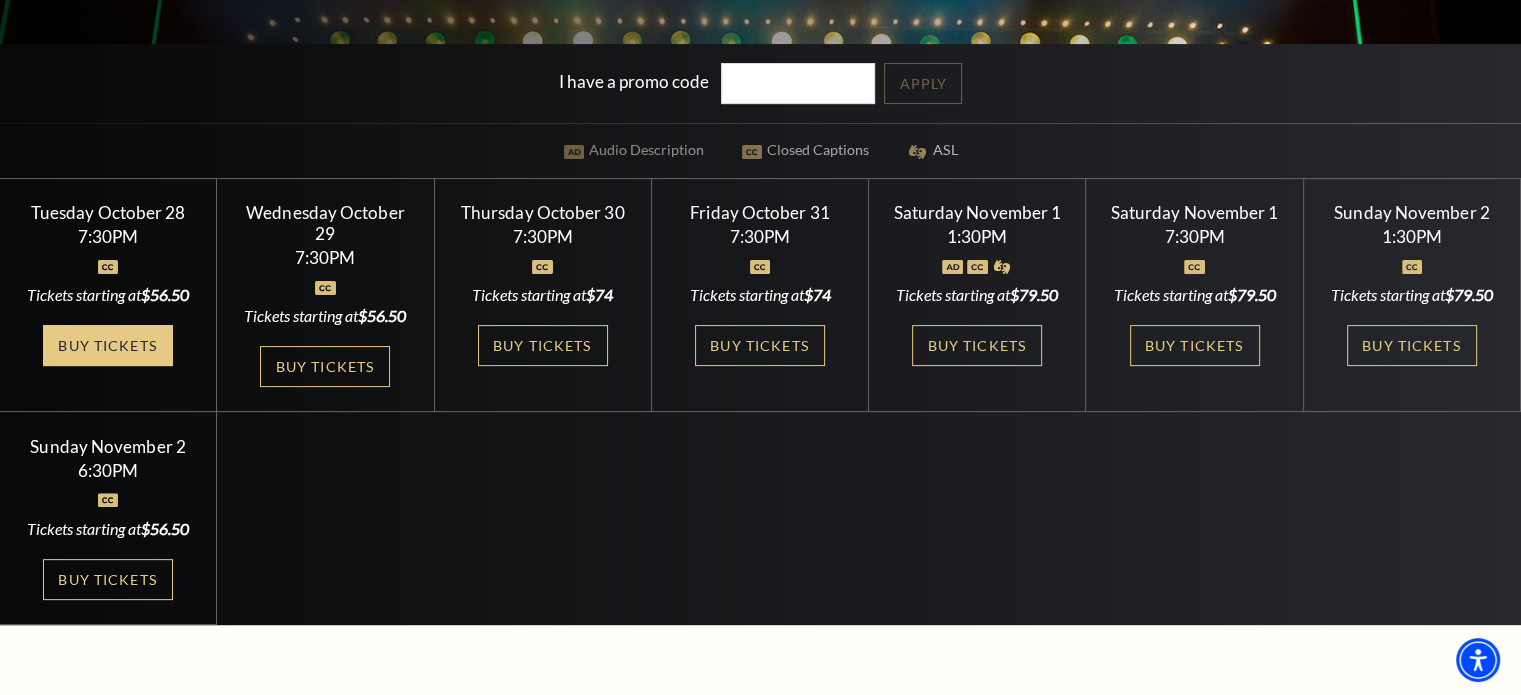 click on "Buy Tickets" at bounding box center (108, 345) 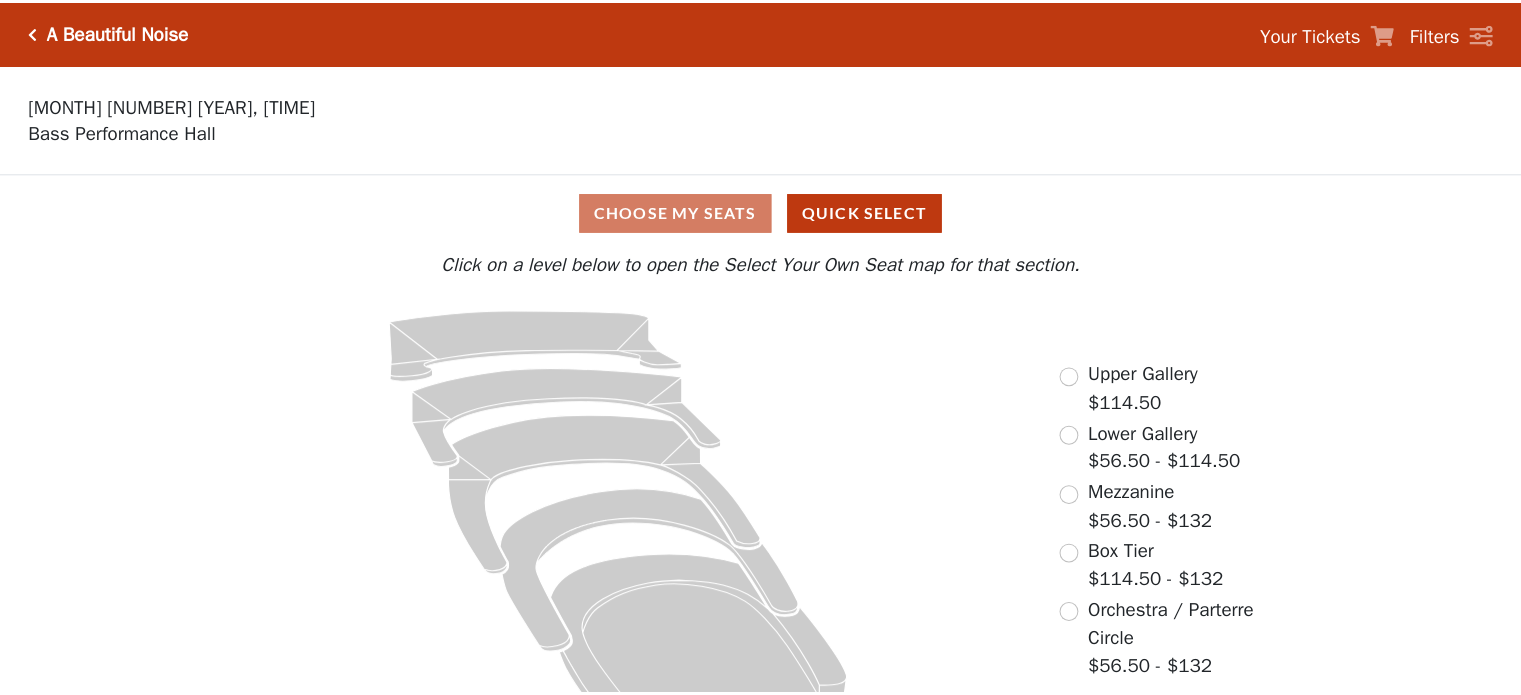 scroll, scrollTop: 0, scrollLeft: 0, axis: both 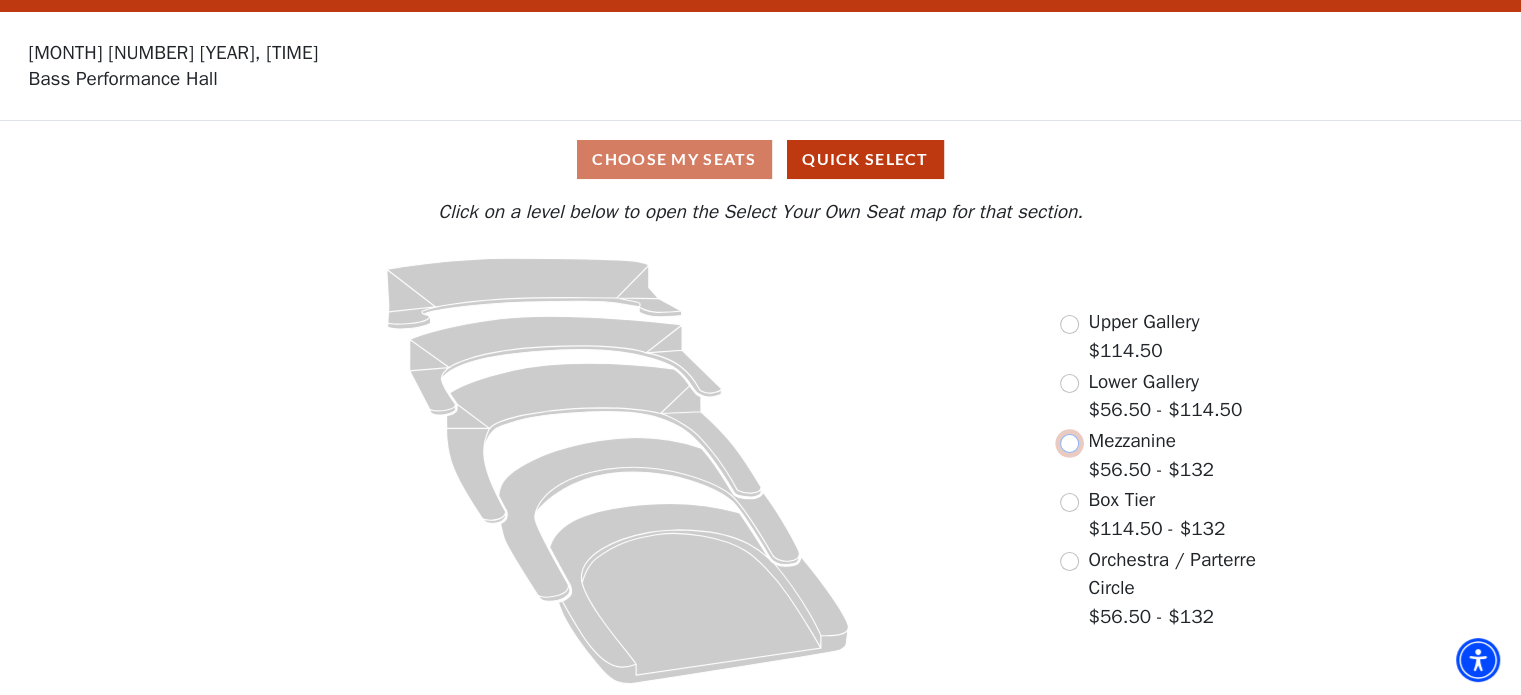 click at bounding box center (1069, 443) 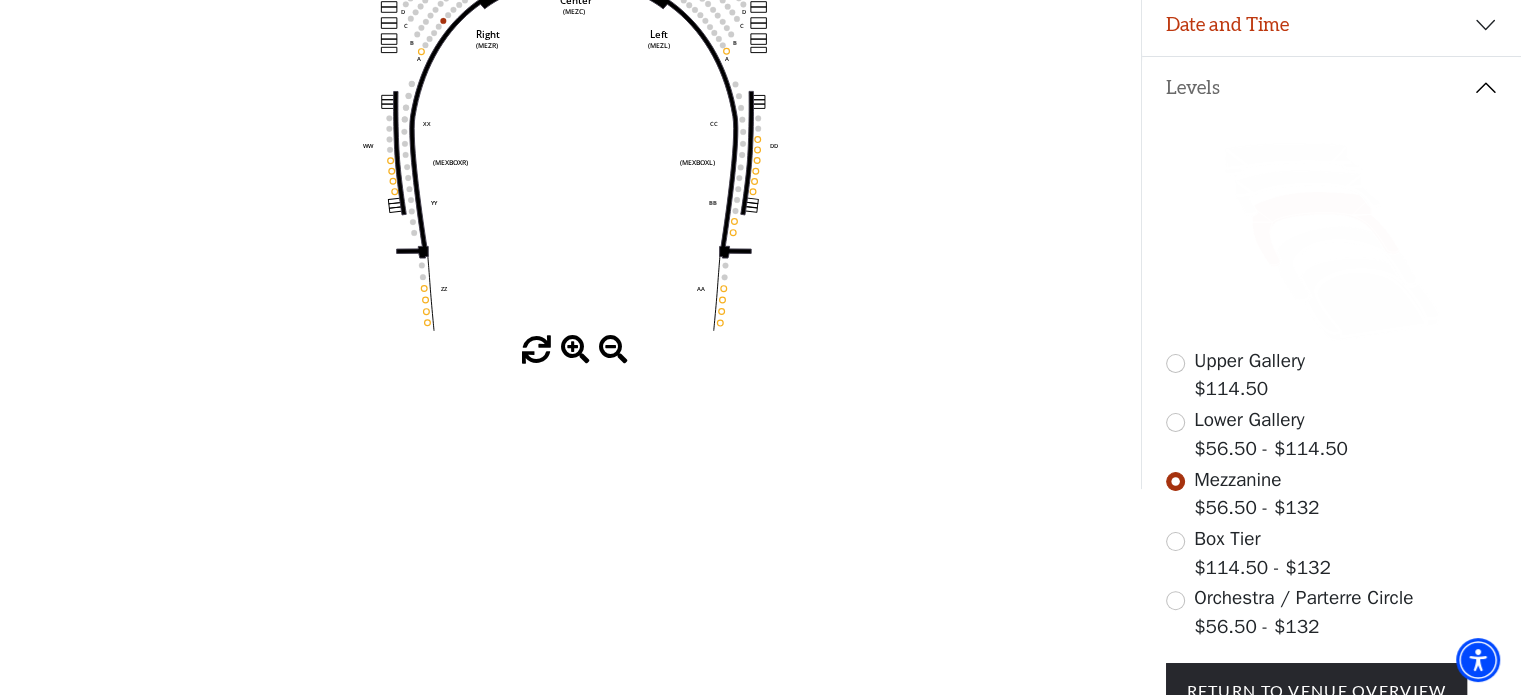 scroll, scrollTop: 392, scrollLeft: 0, axis: vertical 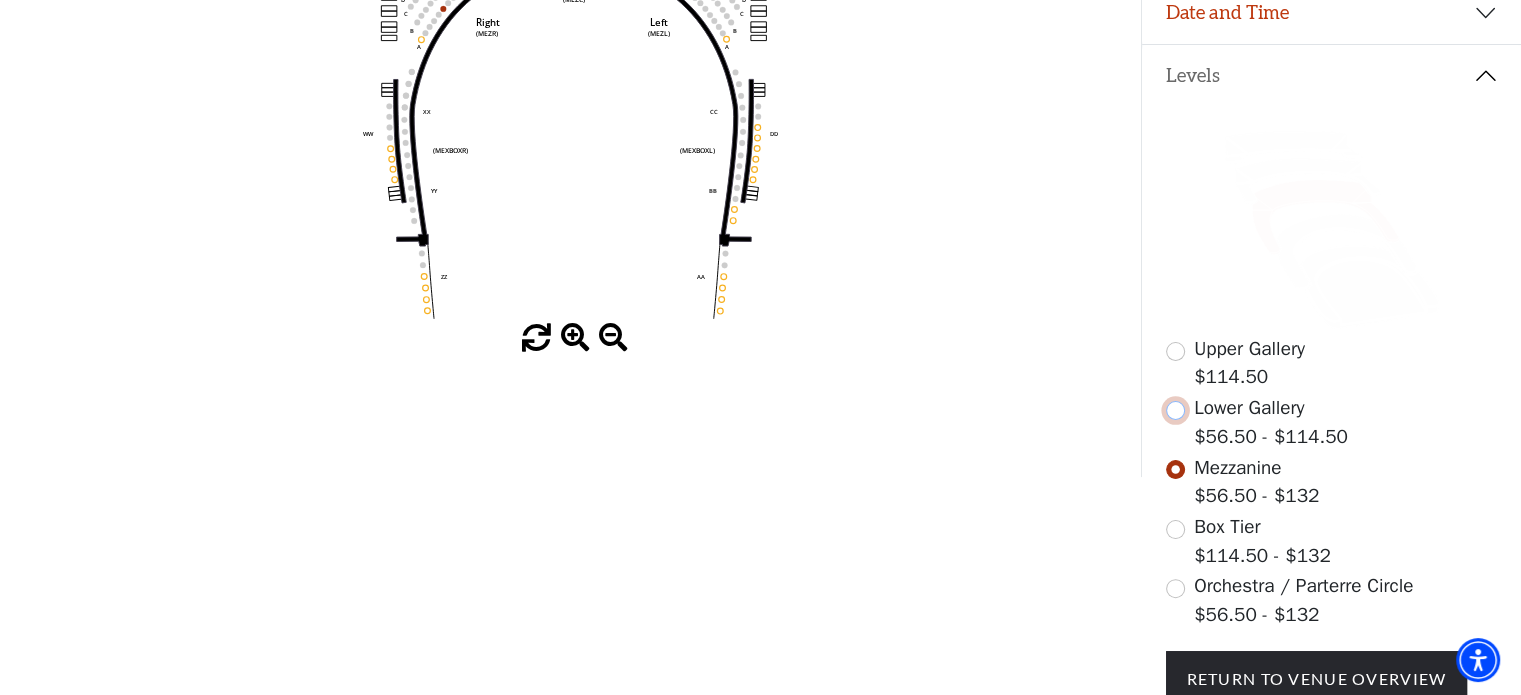 click at bounding box center (1175, 410) 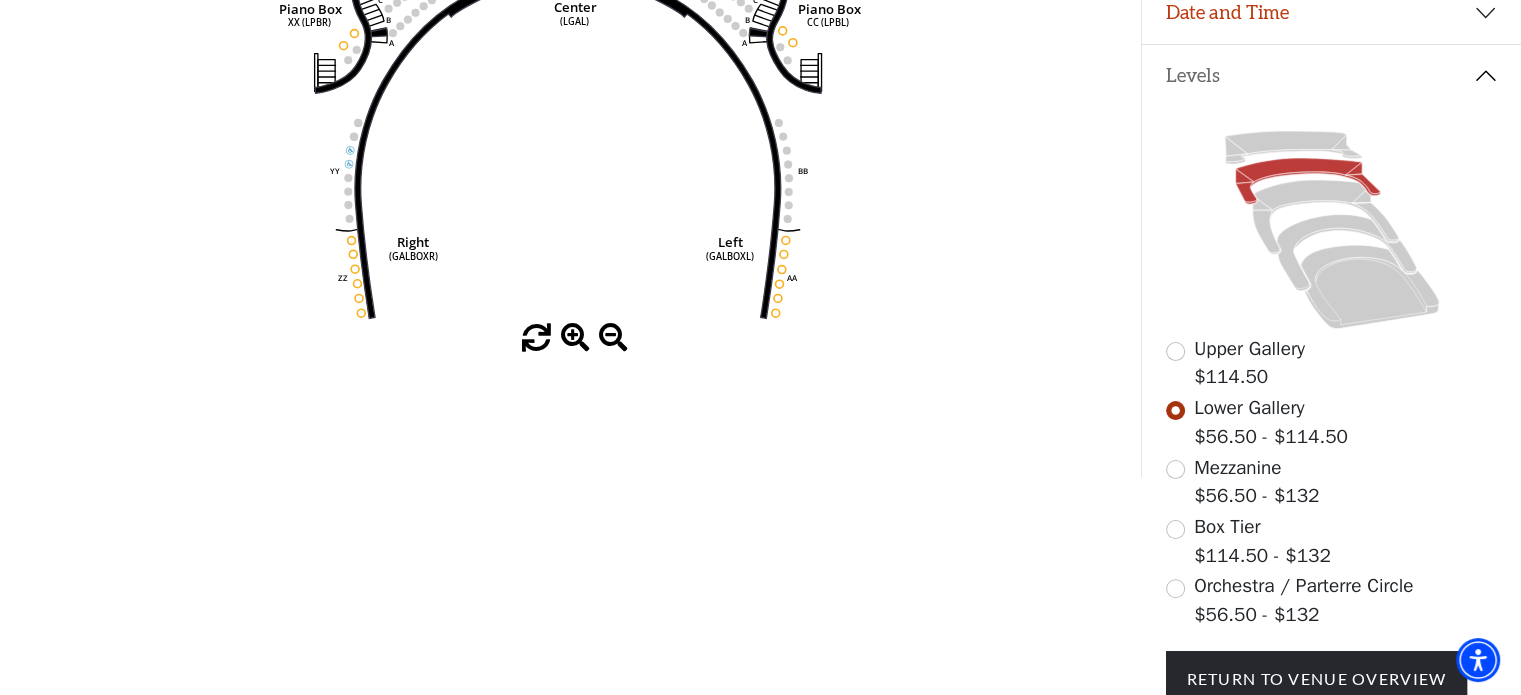 scroll, scrollTop: 492, scrollLeft: 0, axis: vertical 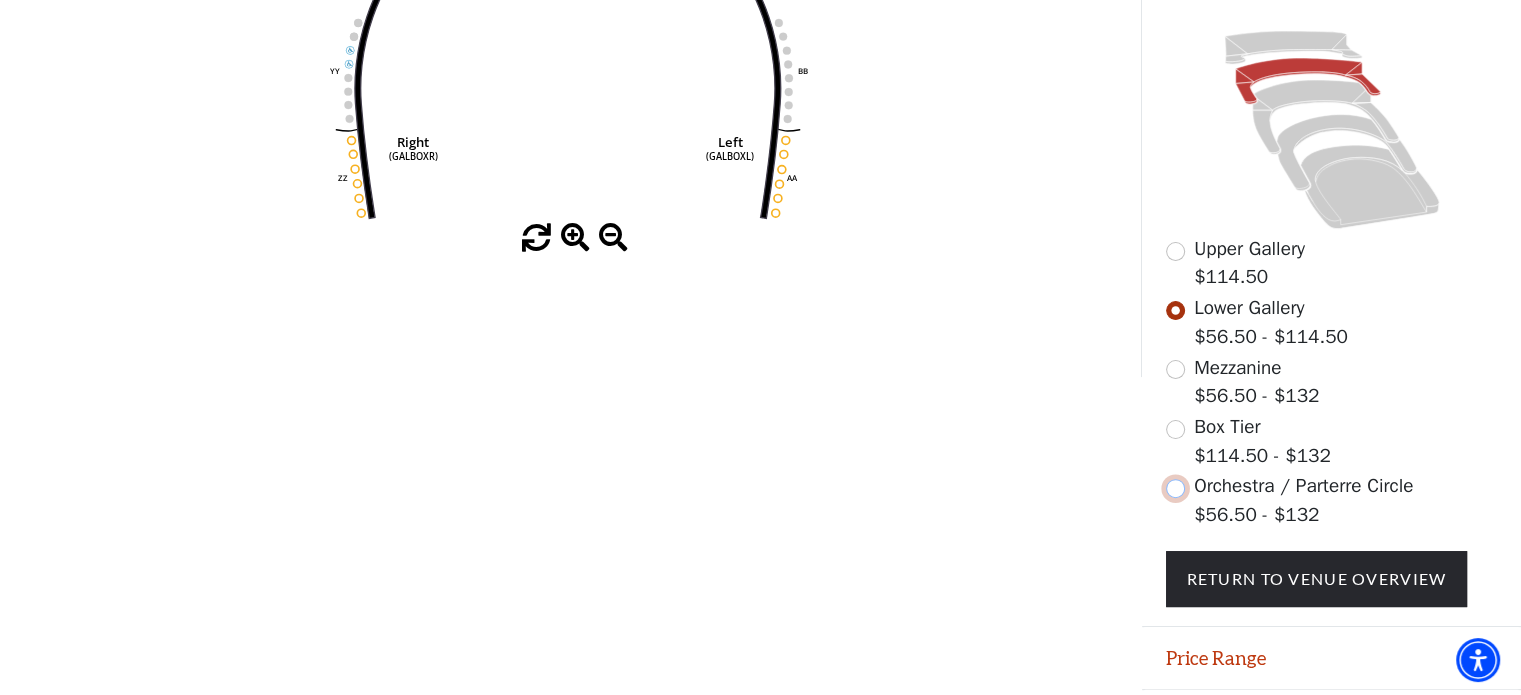 click at bounding box center (1175, 488) 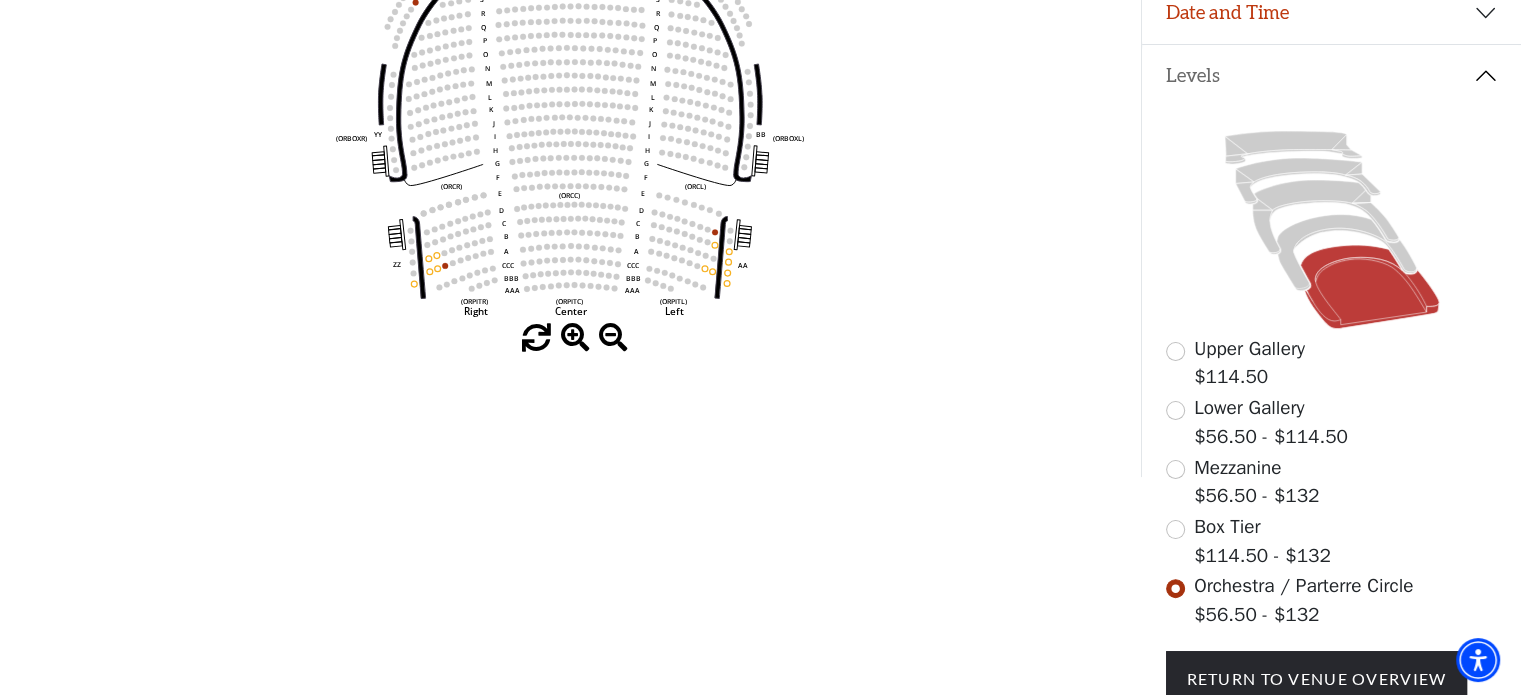 scroll, scrollTop: 392, scrollLeft: 0, axis: vertical 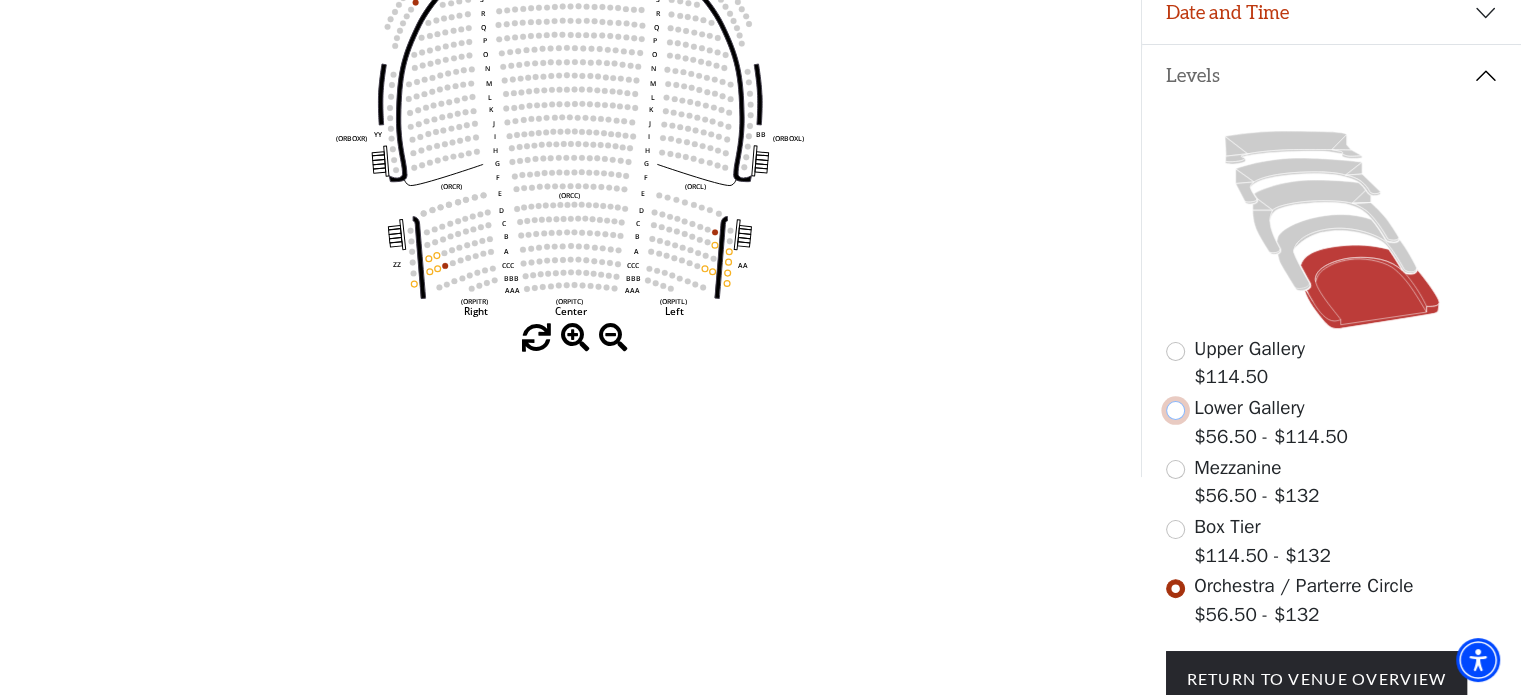 click at bounding box center [1175, 410] 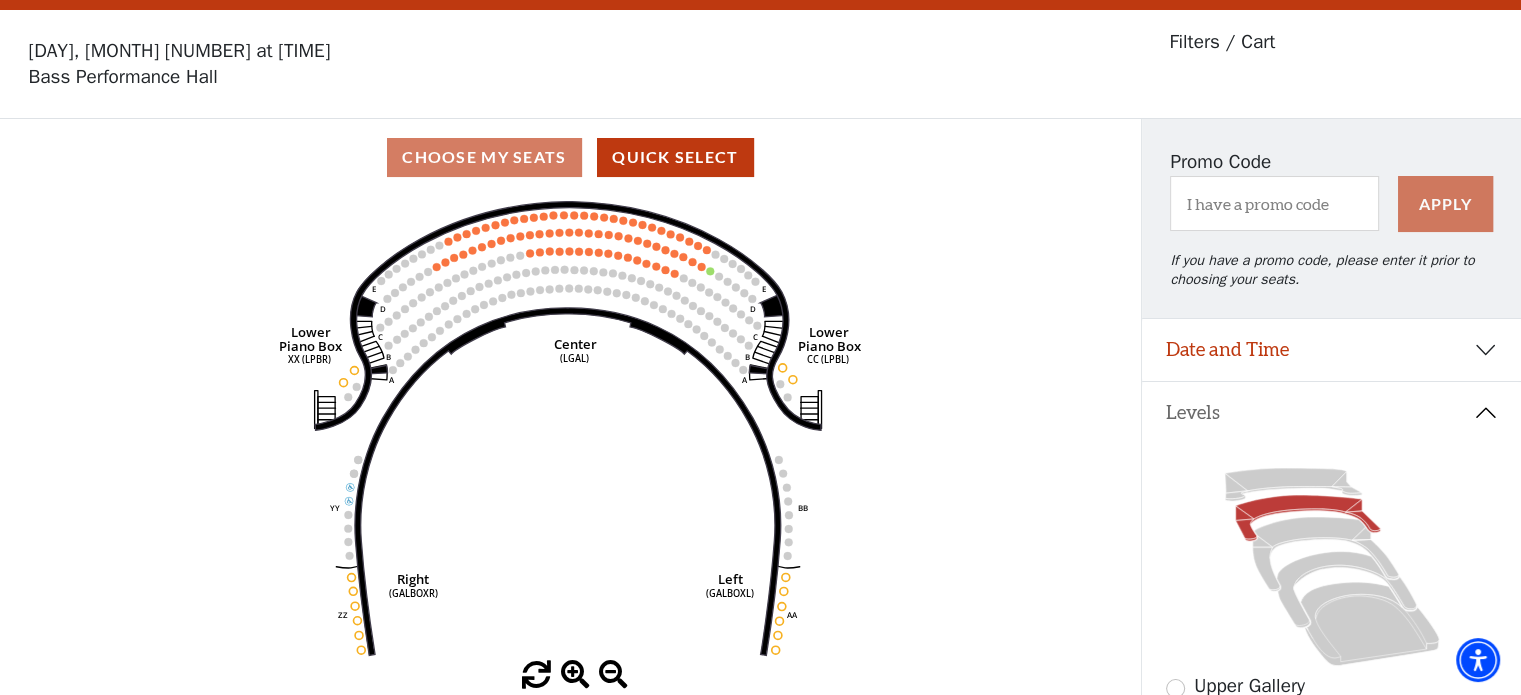 scroll, scrollTop: 92, scrollLeft: 0, axis: vertical 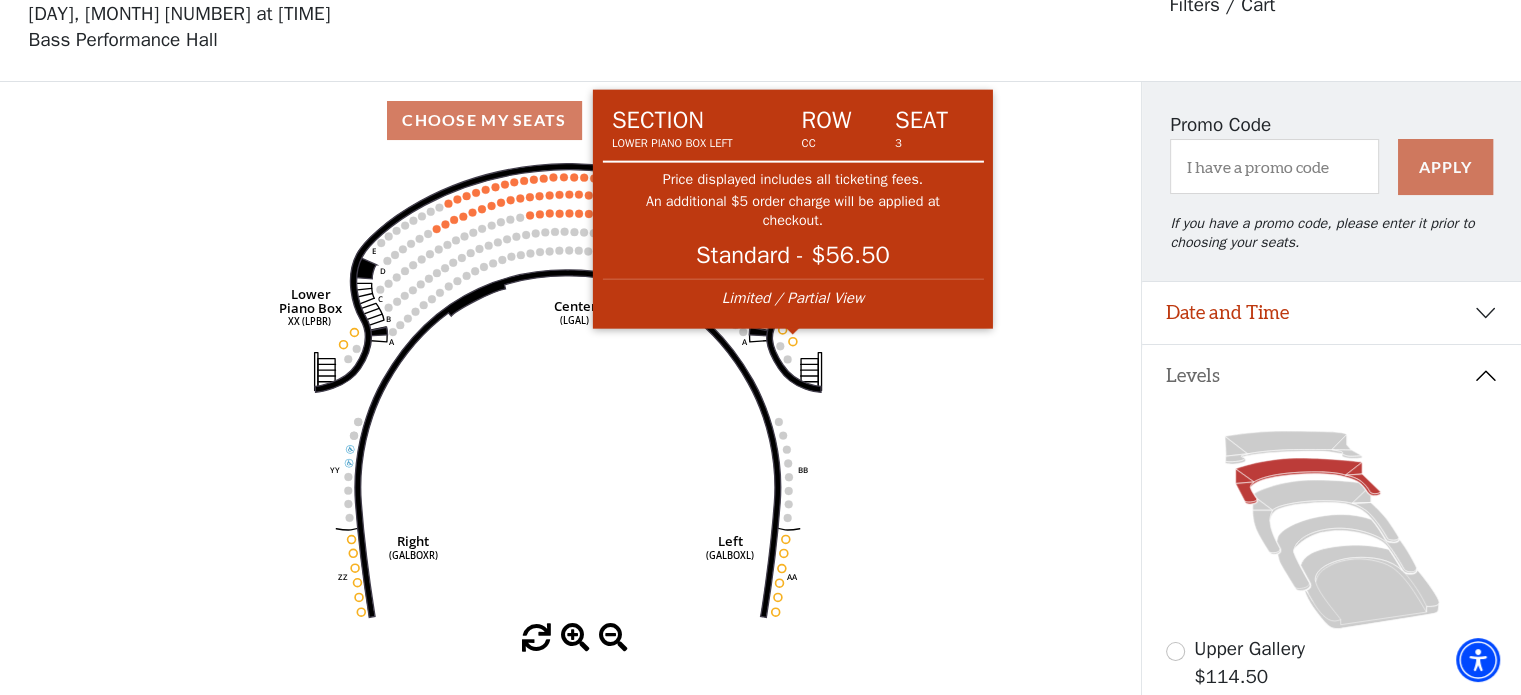 click 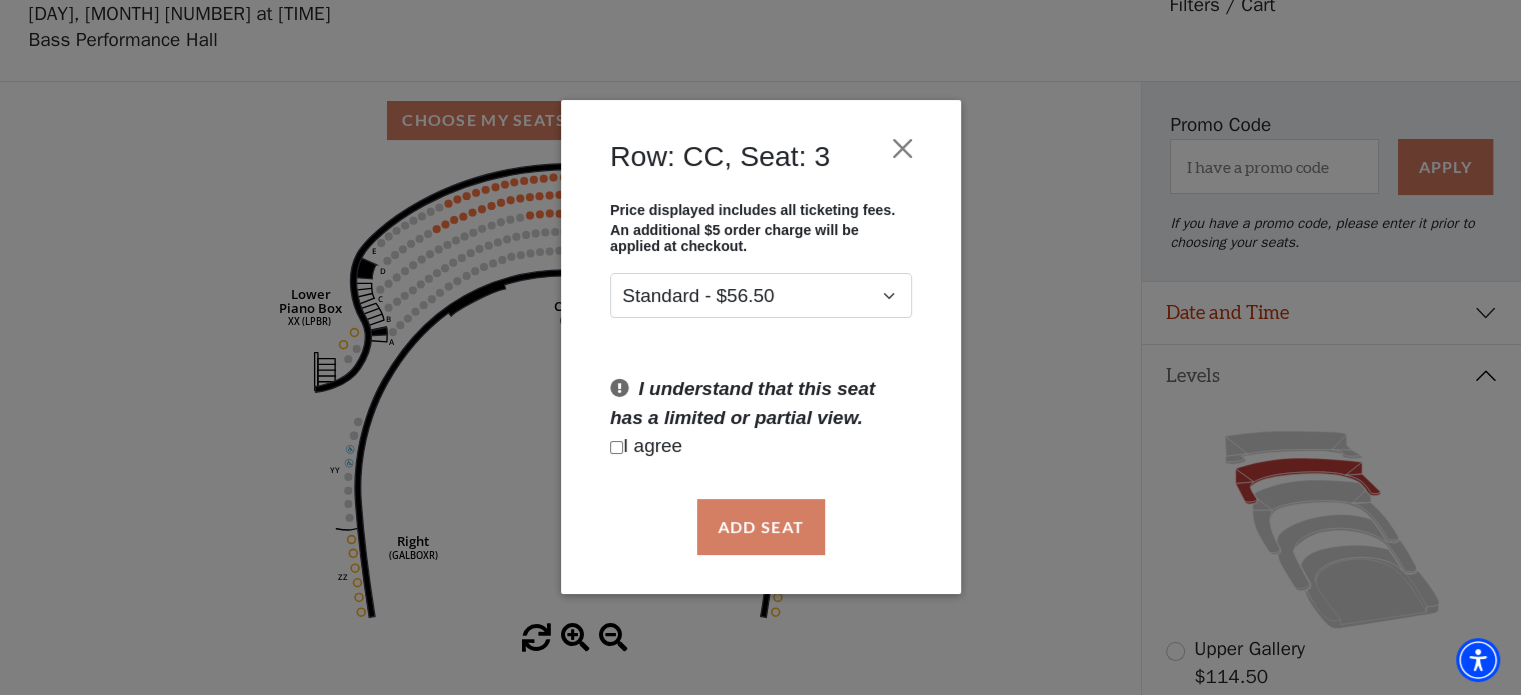 click at bounding box center [616, 447] 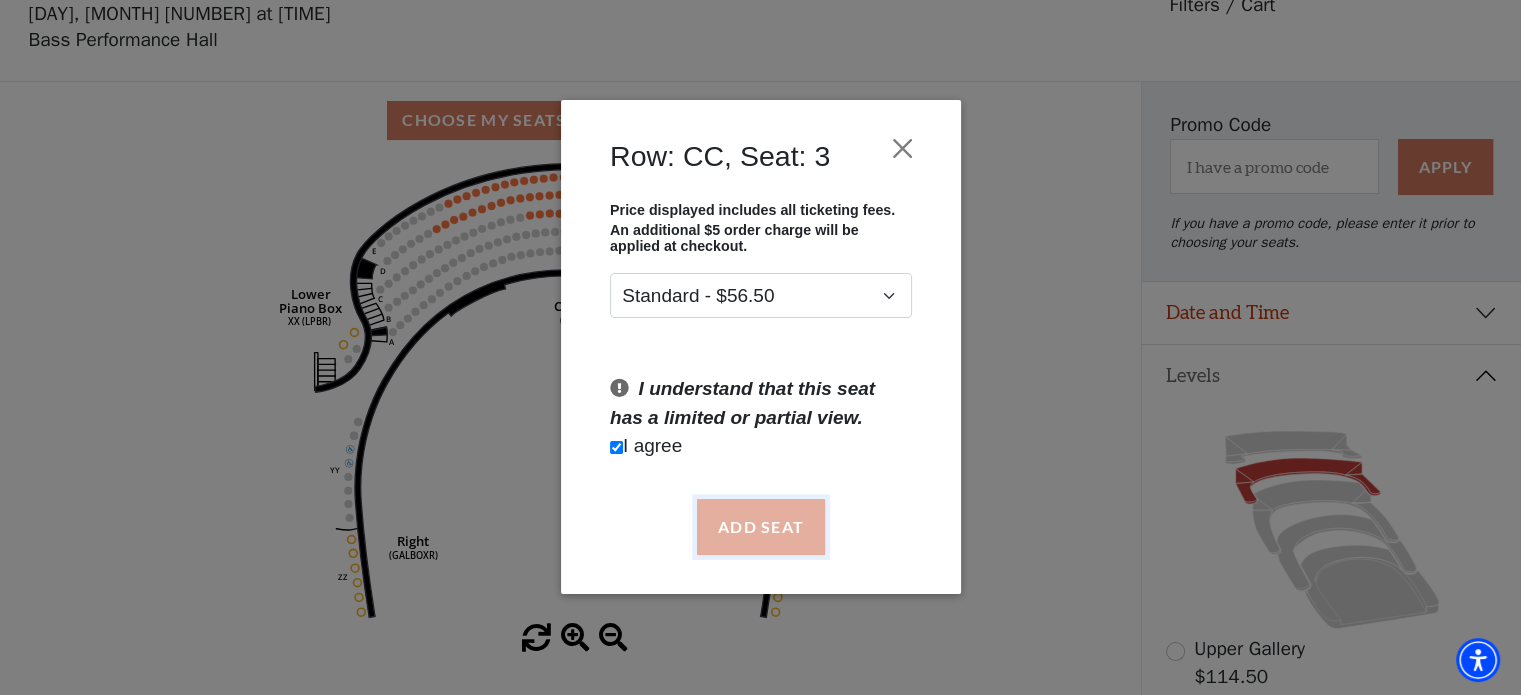 click on "Add Seat" at bounding box center (760, 527) 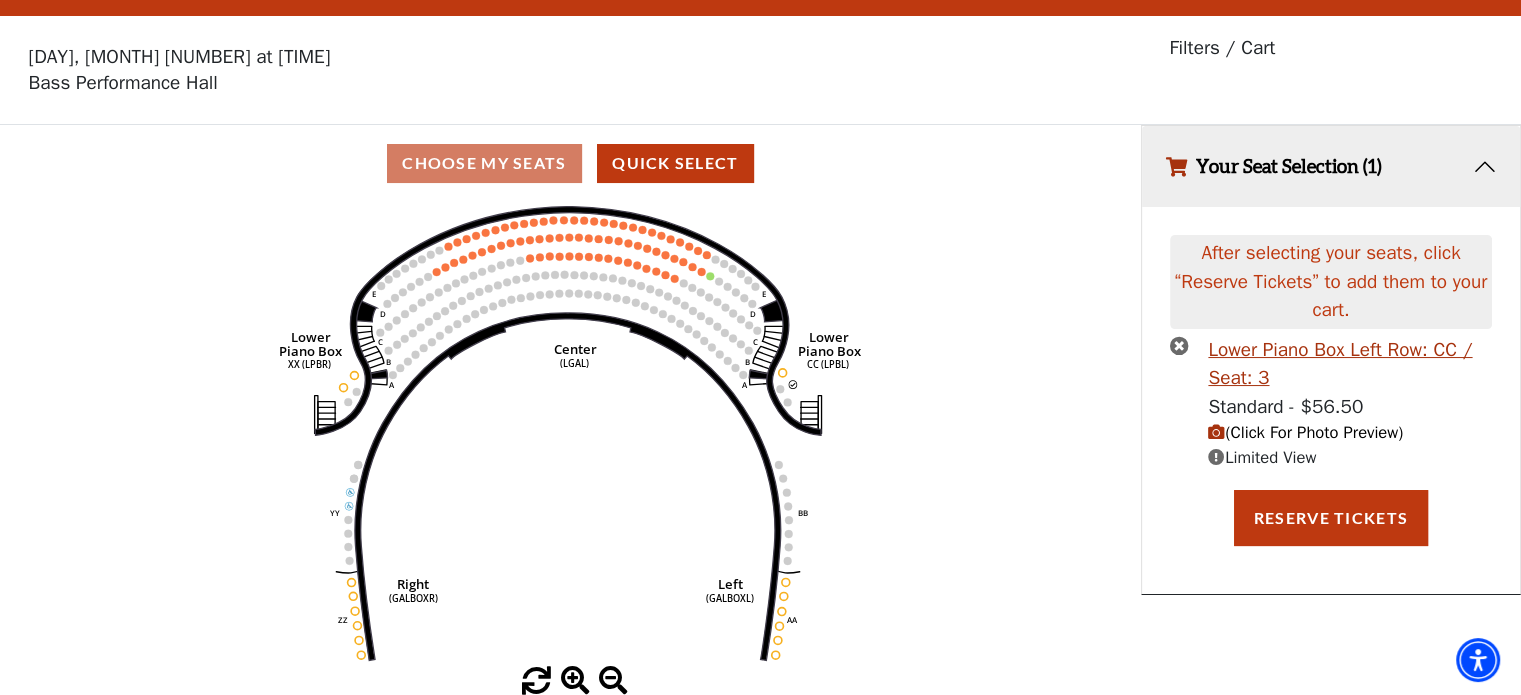 scroll, scrollTop: 0, scrollLeft: 0, axis: both 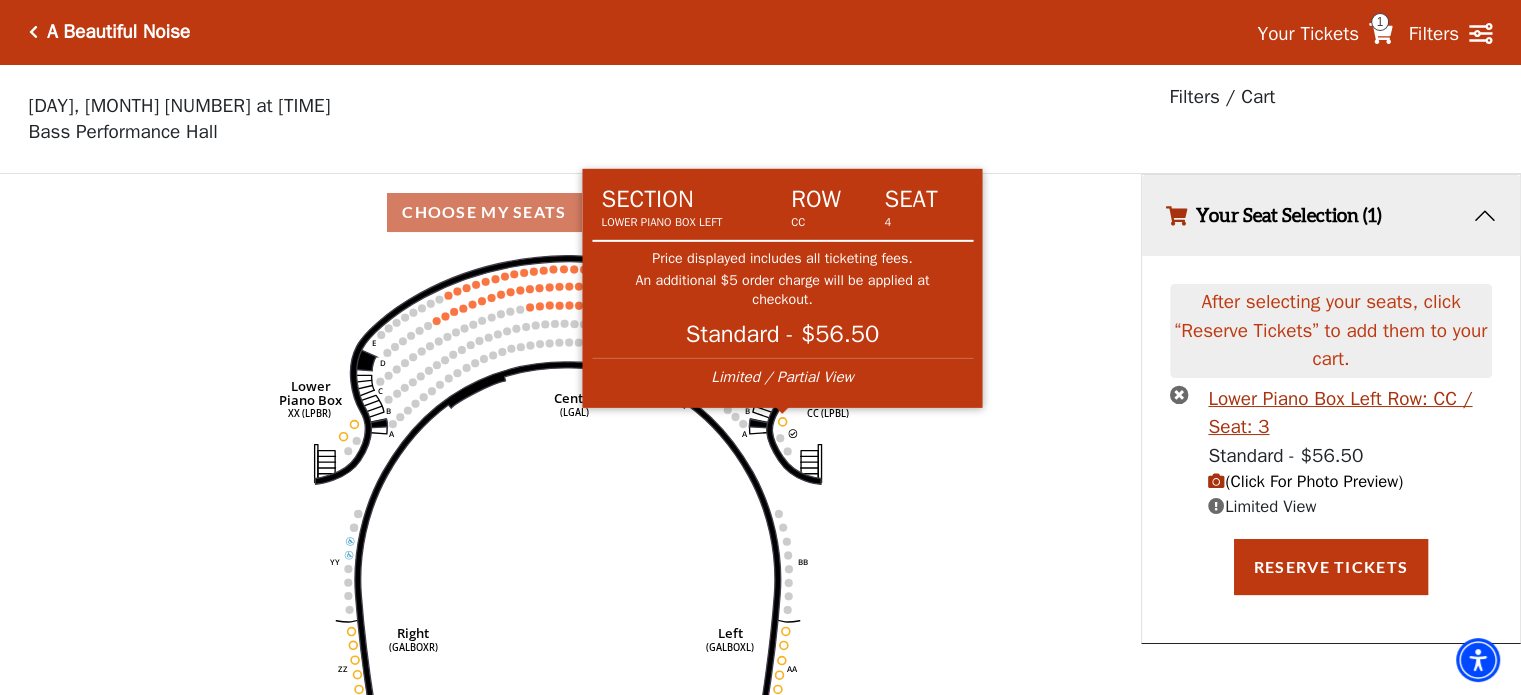 click 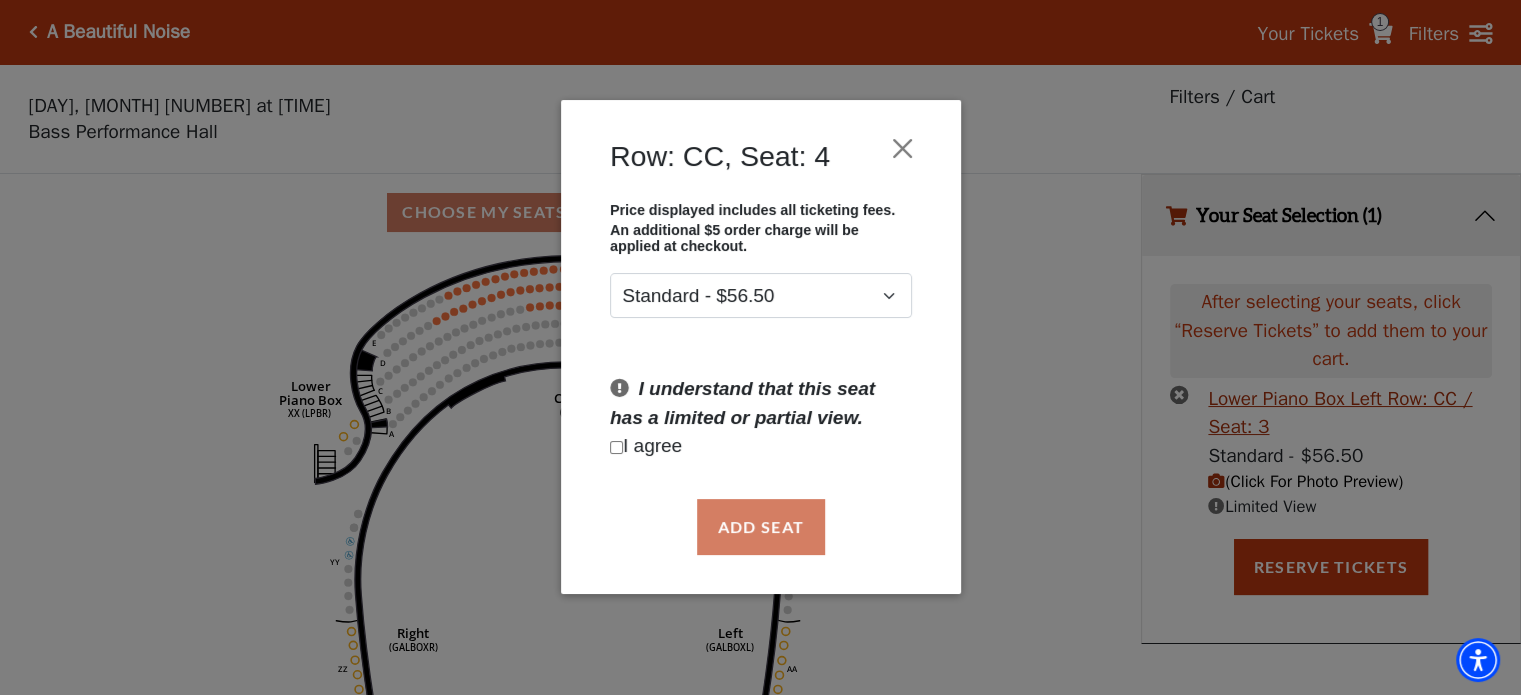 click on "I agree" at bounding box center (761, 447) 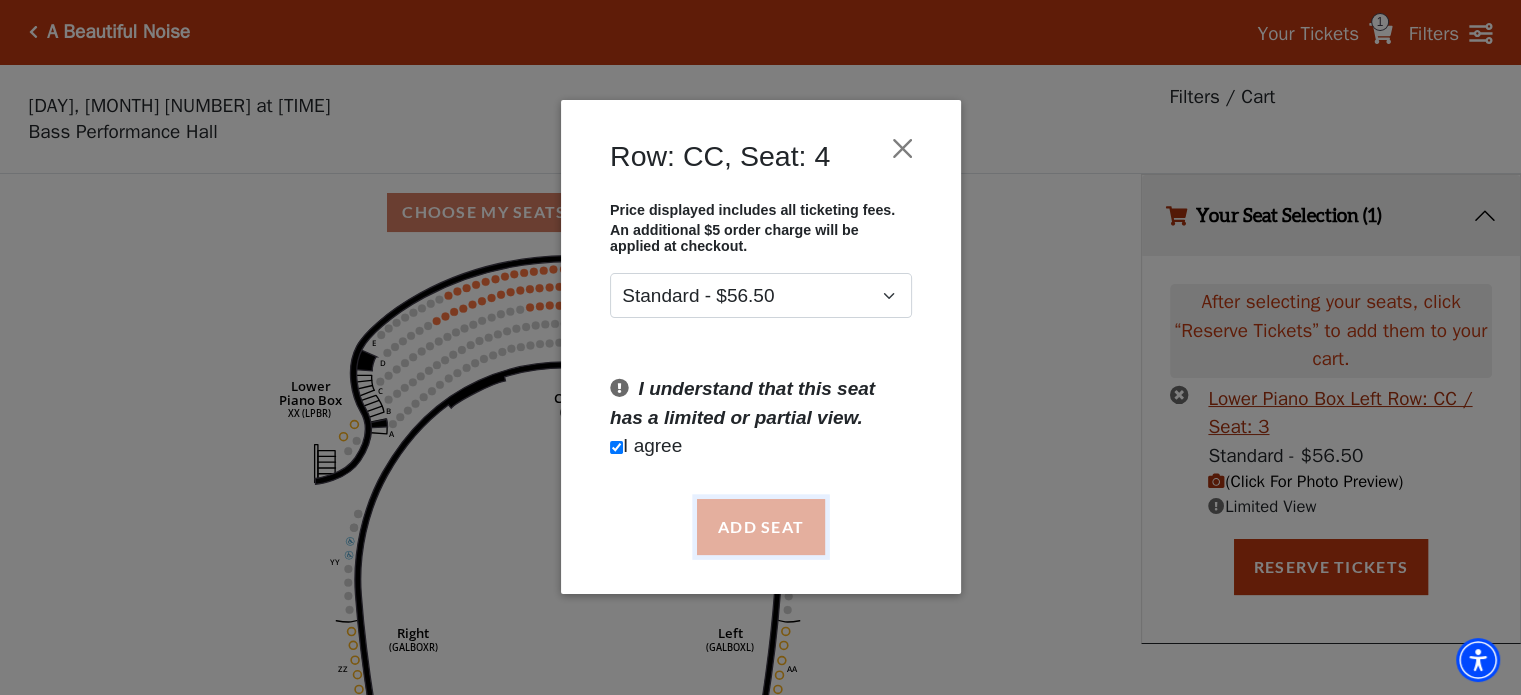 click on "Add Seat" at bounding box center [760, 527] 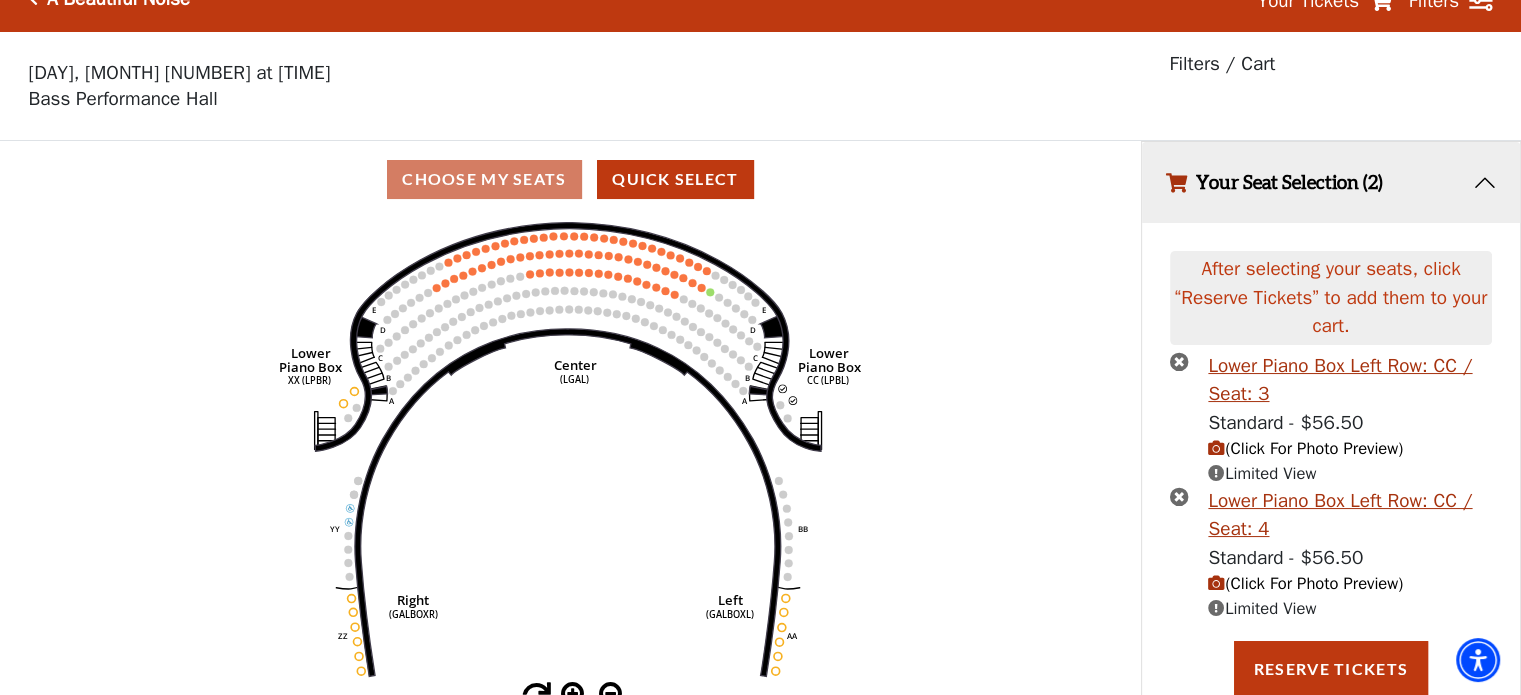 scroll, scrollTop: 81, scrollLeft: 0, axis: vertical 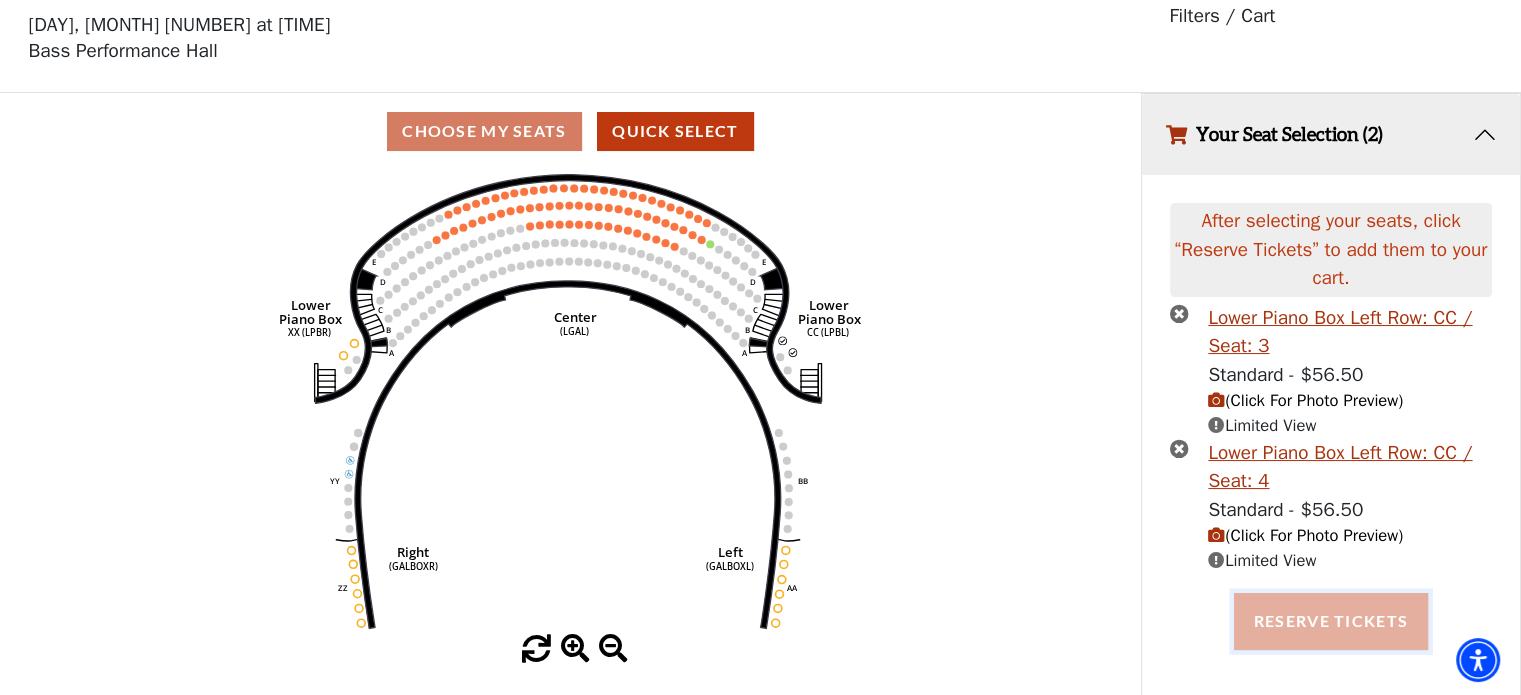 click on "Reserve Tickets" at bounding box center [1331, 621] 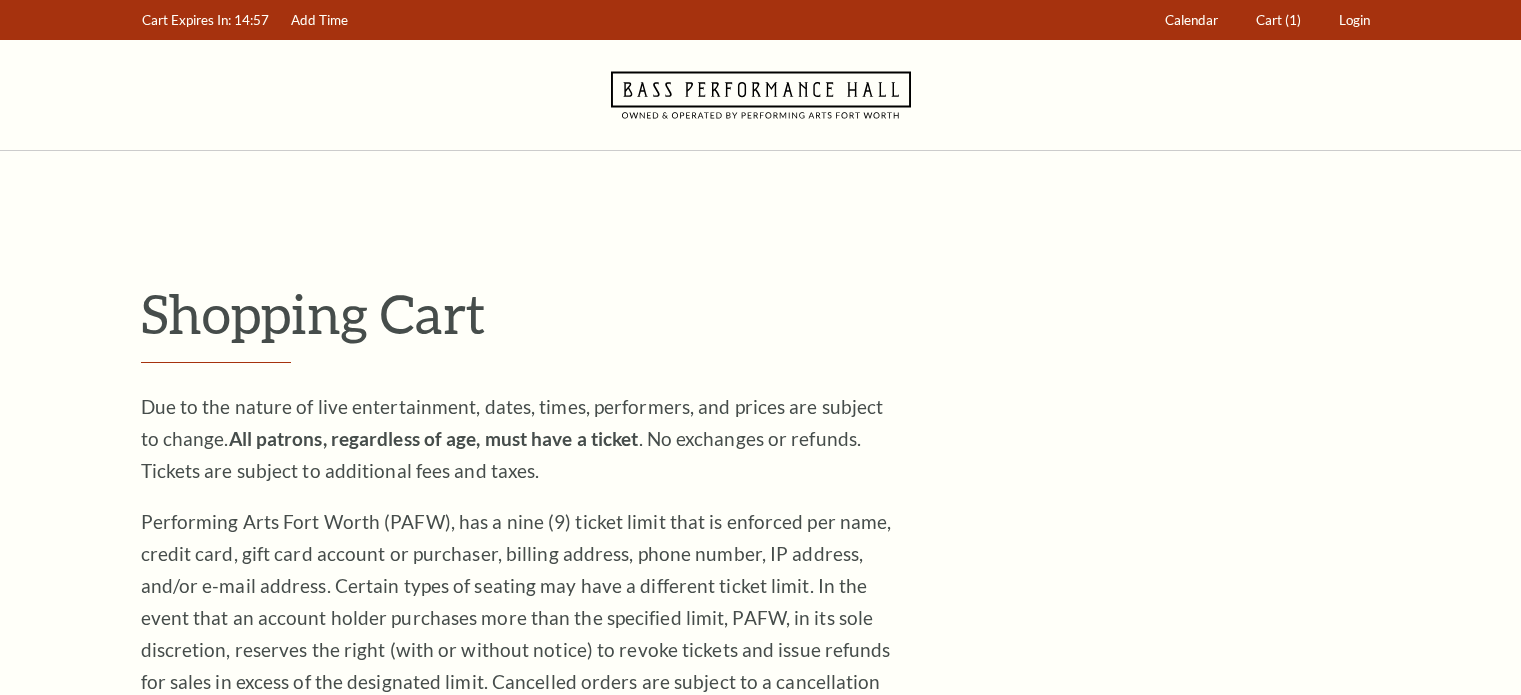 scroll, scrollTop: 0, scrollLeft: 0, axis: both 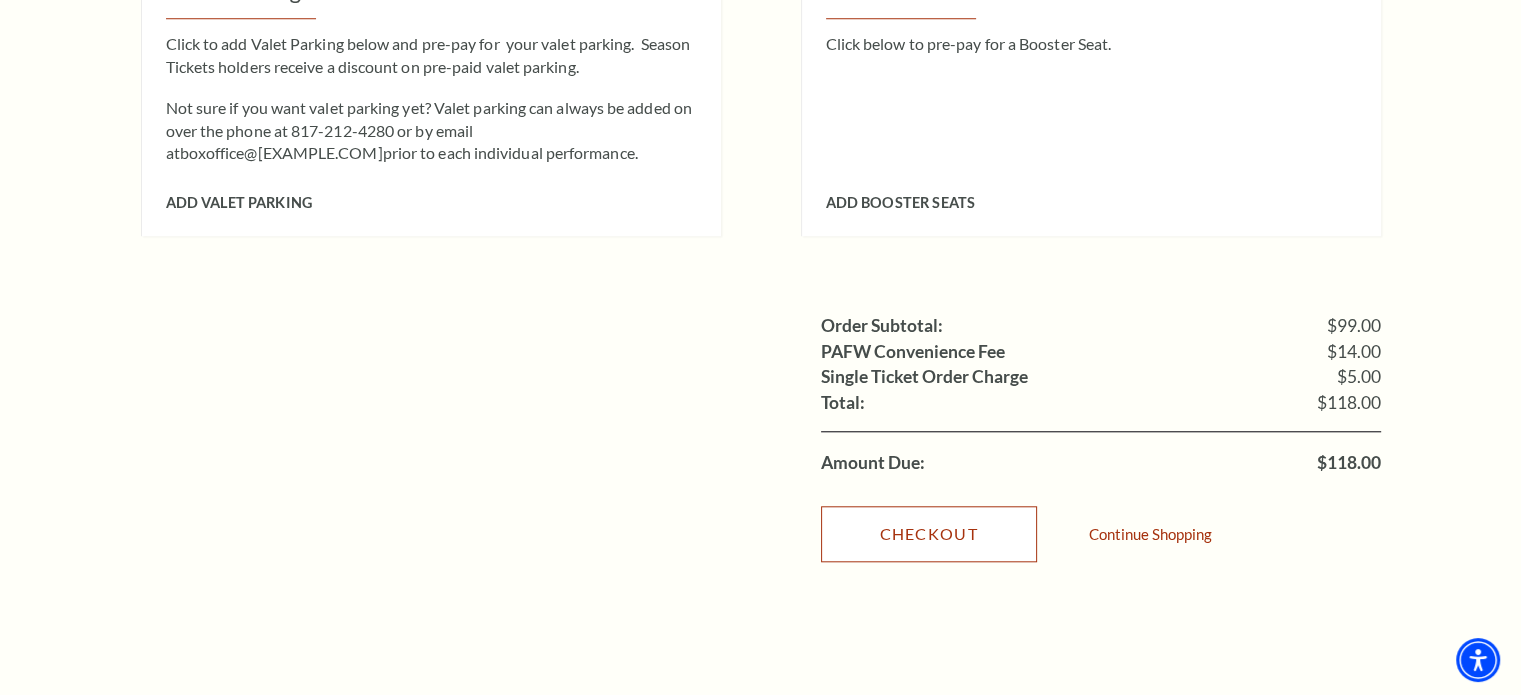 click on "Checkout" at bounding box center (929, 534) 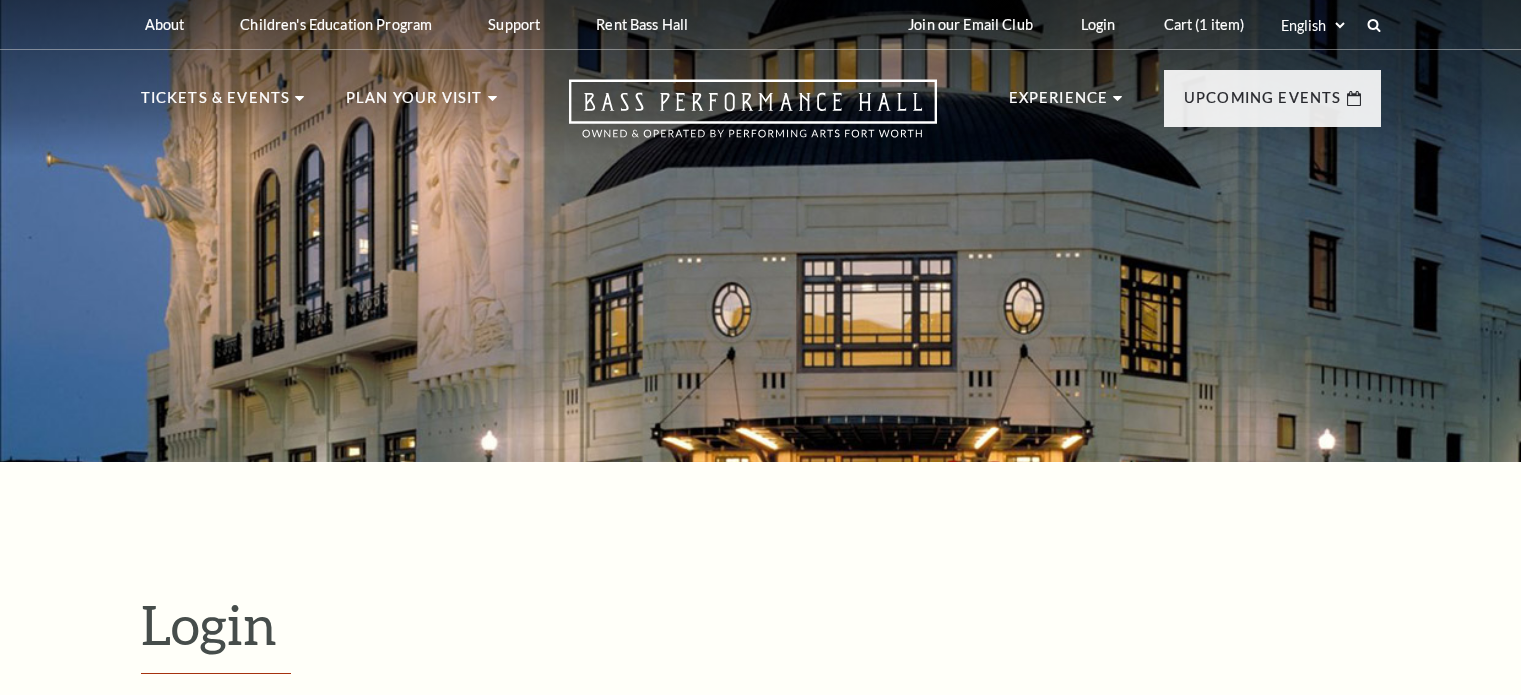 scroll, scrollTop: 484, scrollLeft: 0, axis: vertical 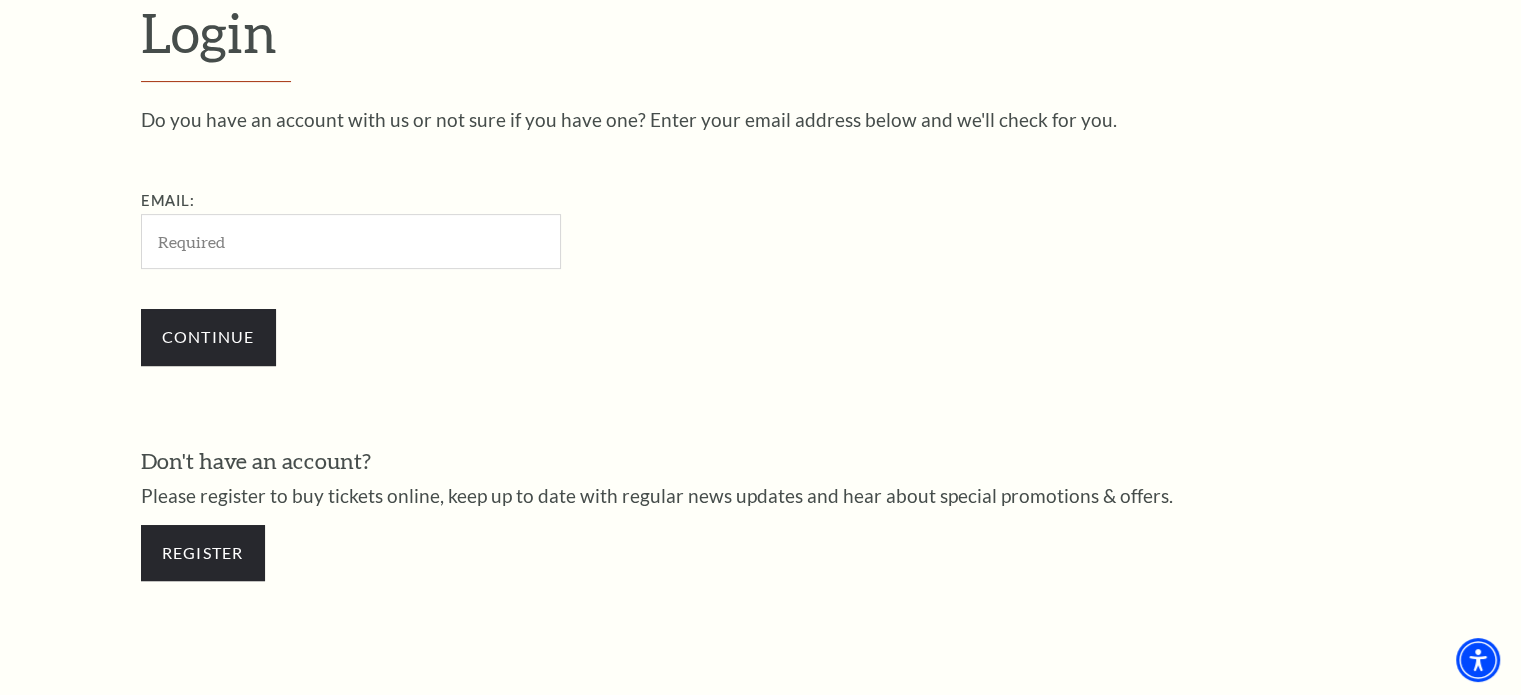 click on "Email:" at bounding box center (351, 241) 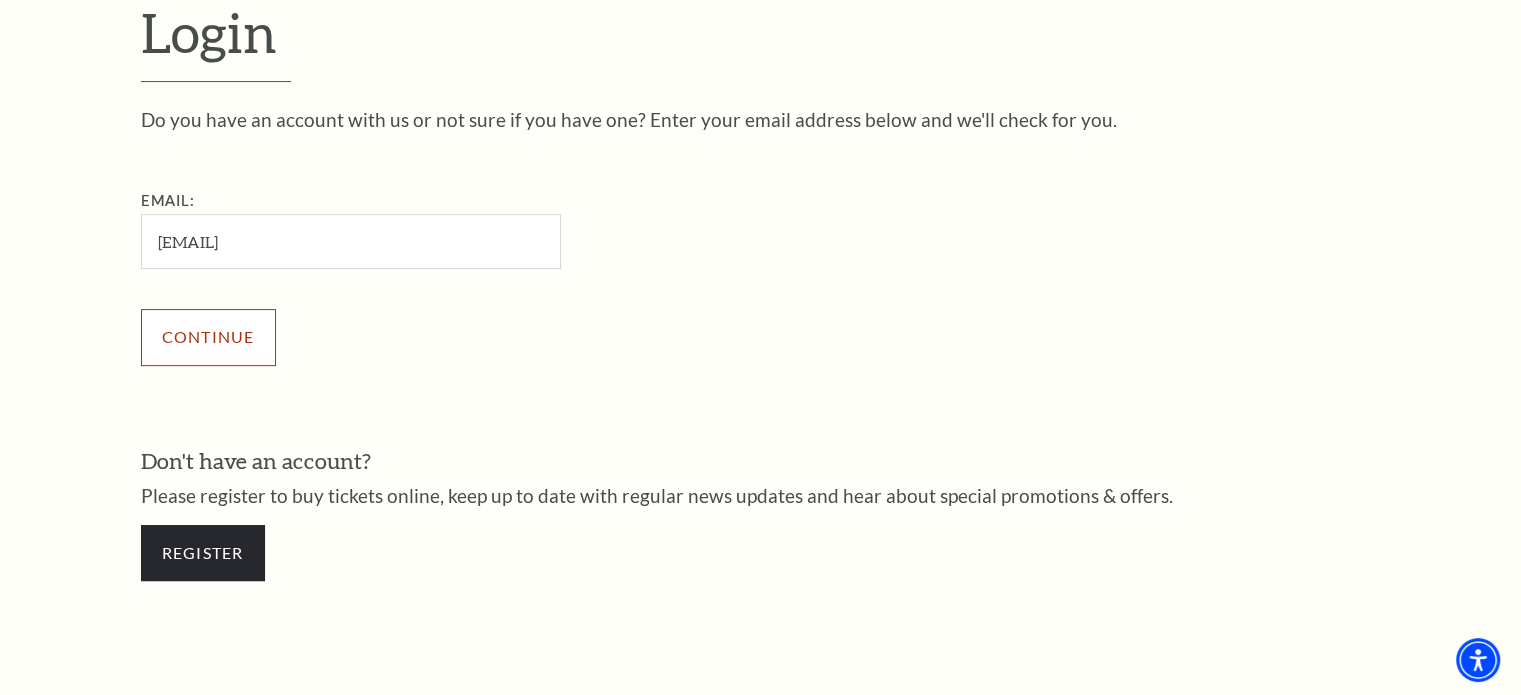 click on "Continue" at bounding box center (208, 337) 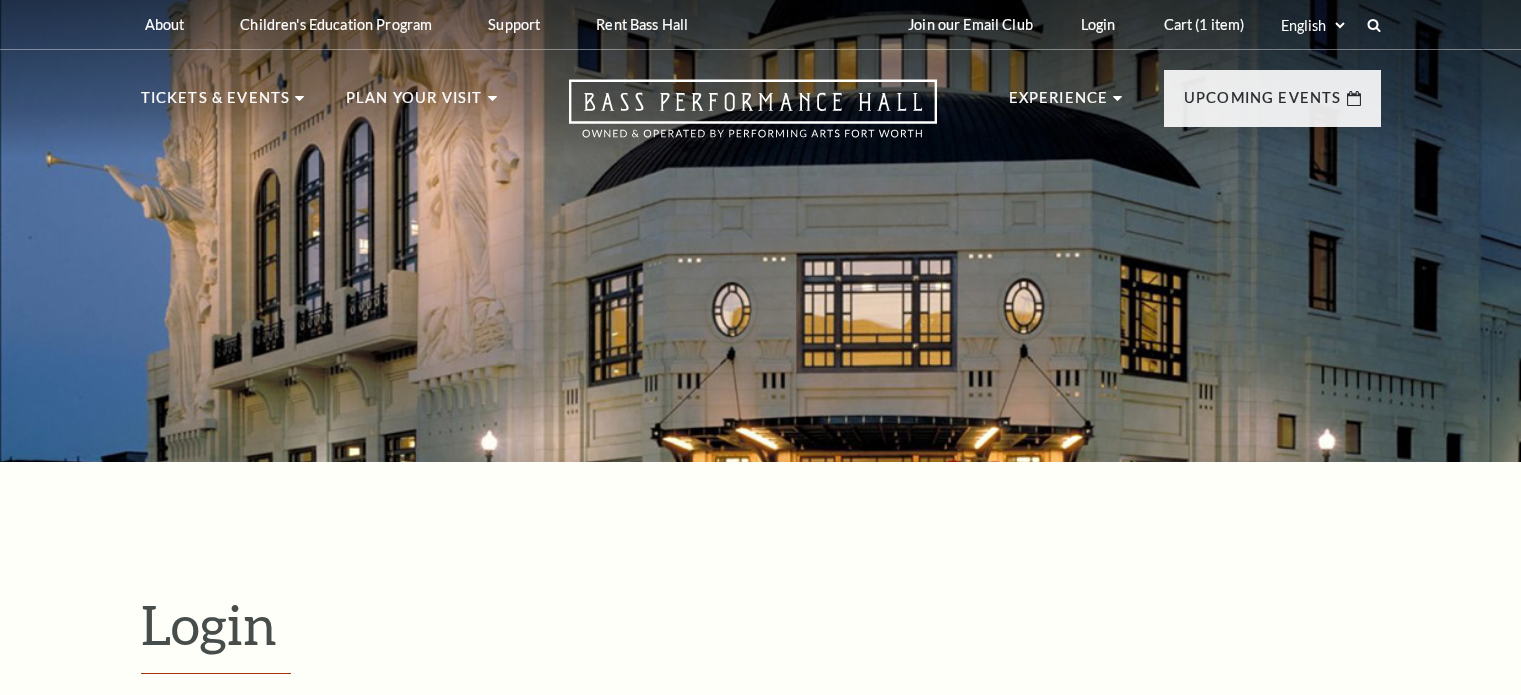 scroll, scrollTop: 504, scrollLeft: 0, axis: vertical 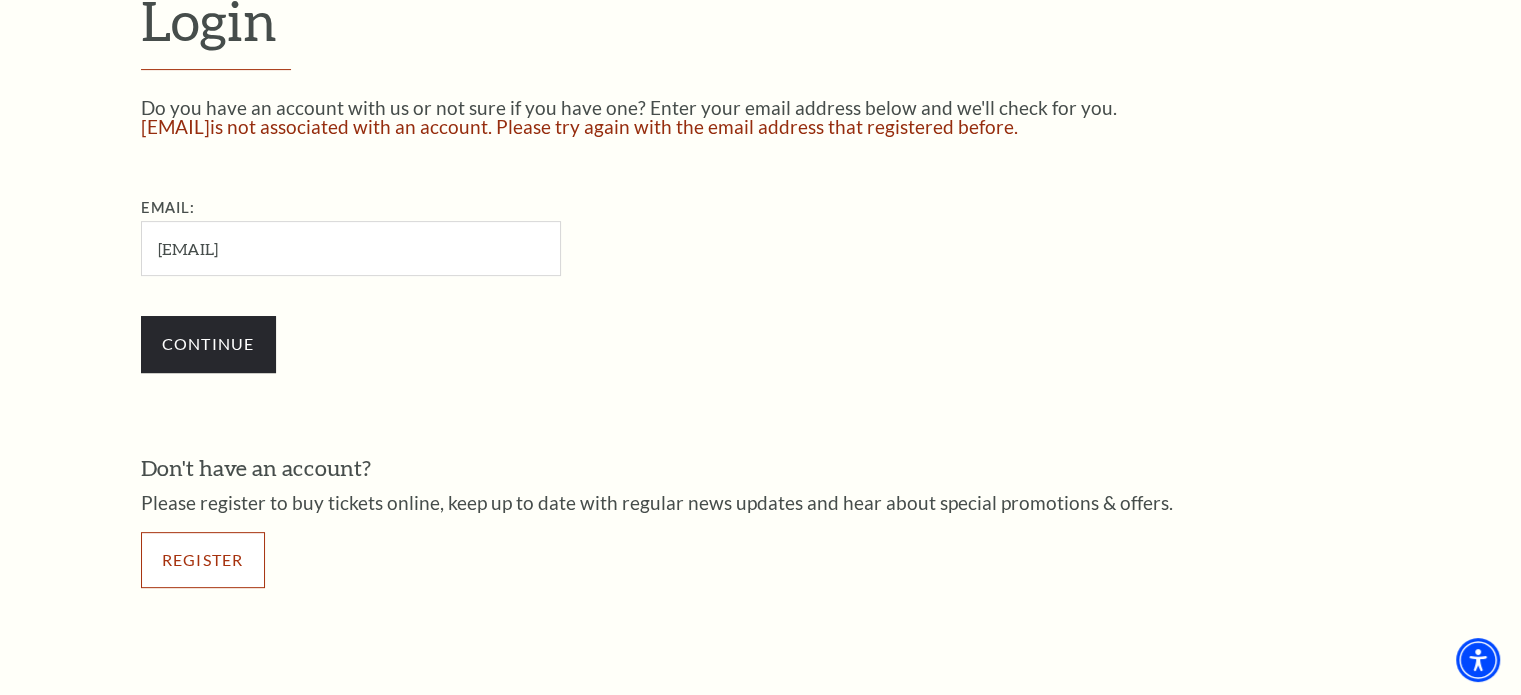 click on "Register" at bounding box center (203, 560) 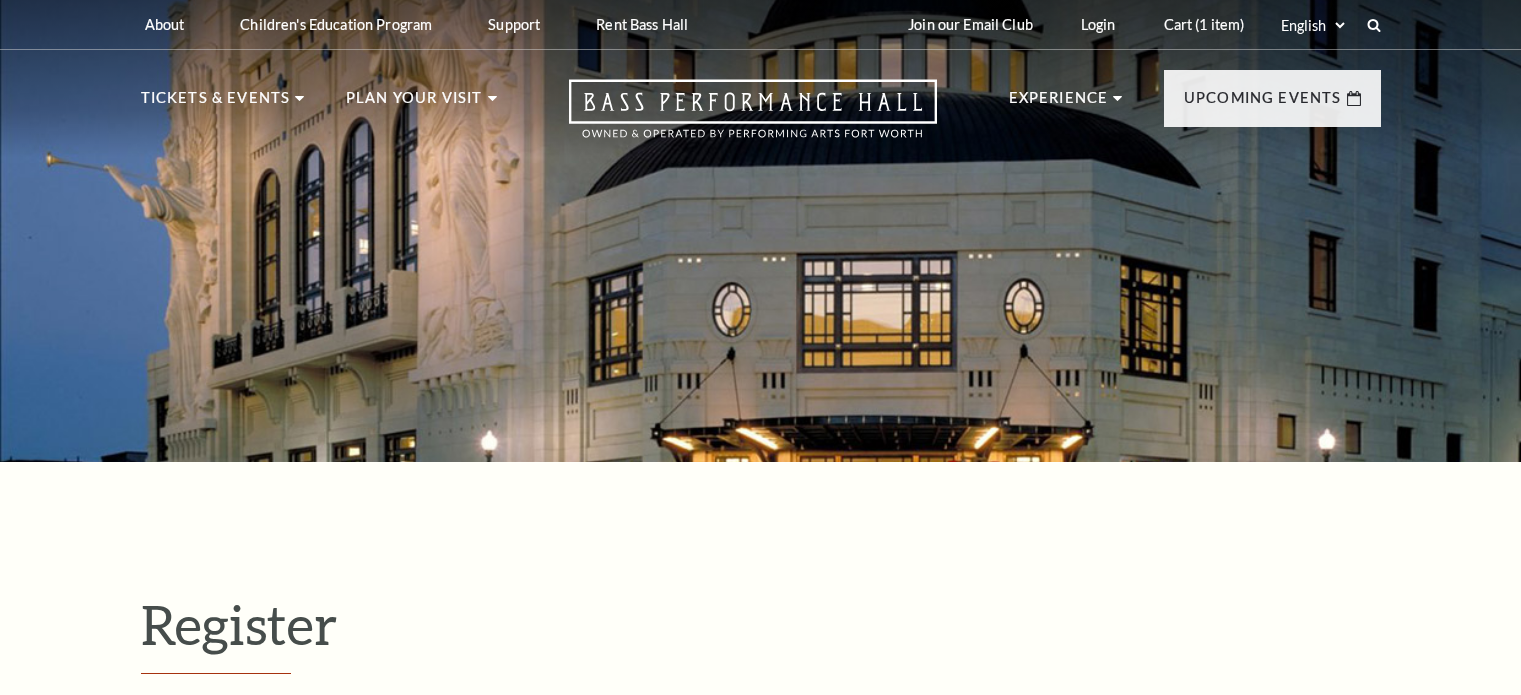 select on "1" 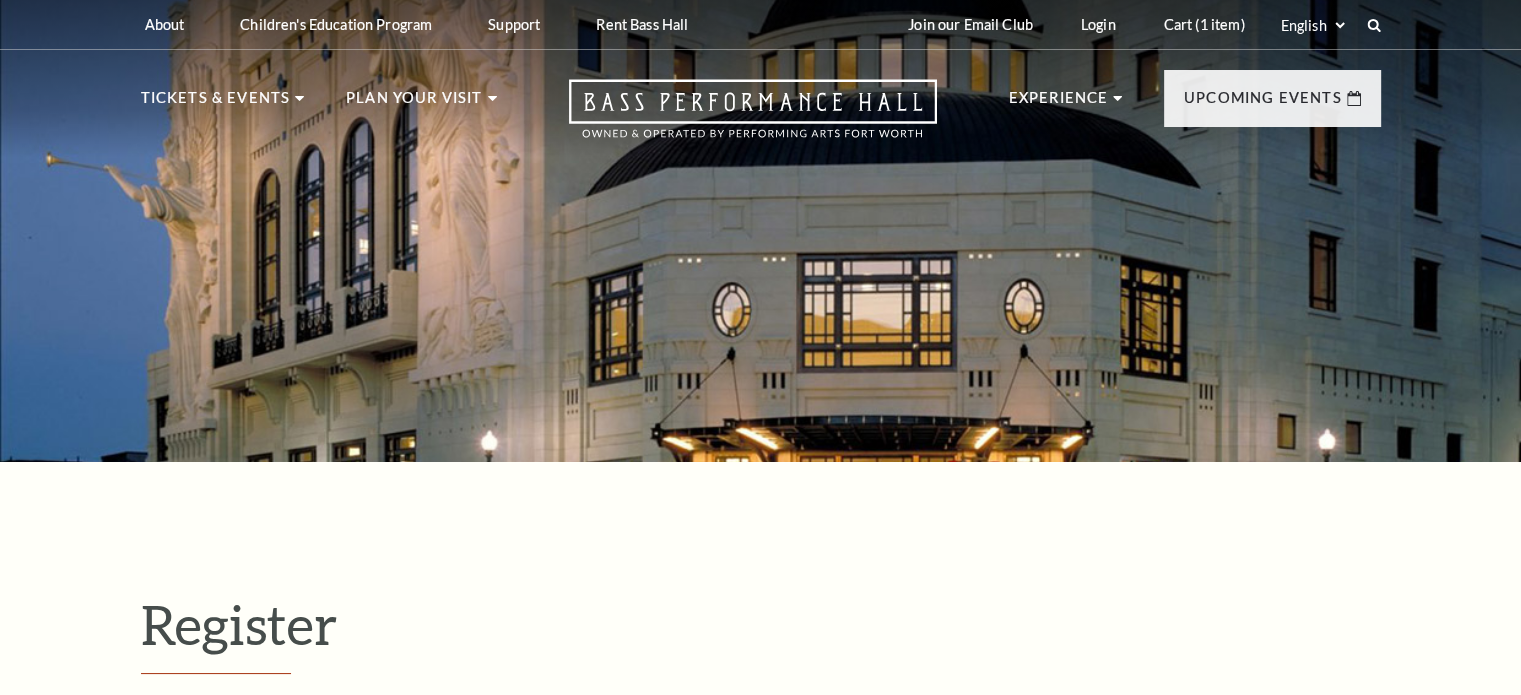 scroll, scrollTop: 0, scrollLeft: 0, axis: both 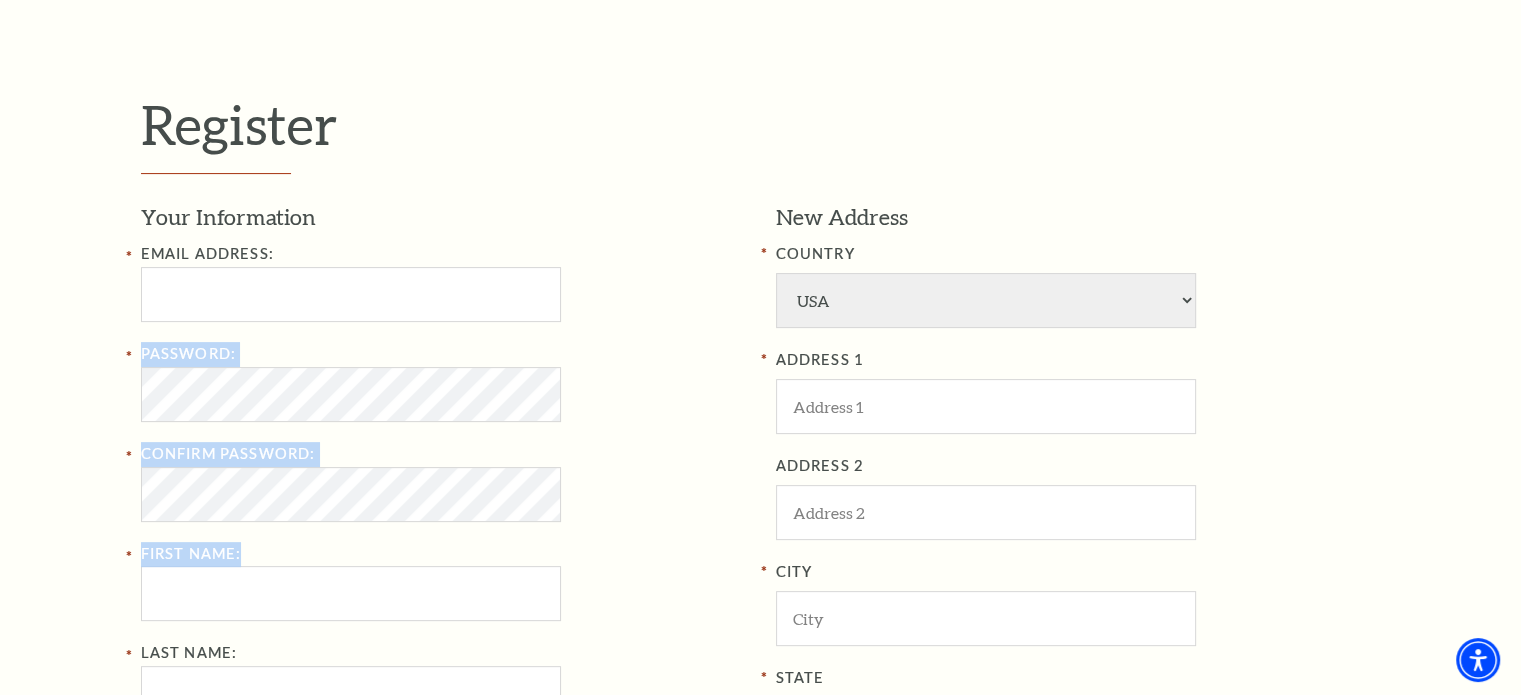 drag, startPoint x: 266, startPoint y: 535, endPoint x: 196, endPoint y: 283, distance: 261.5416 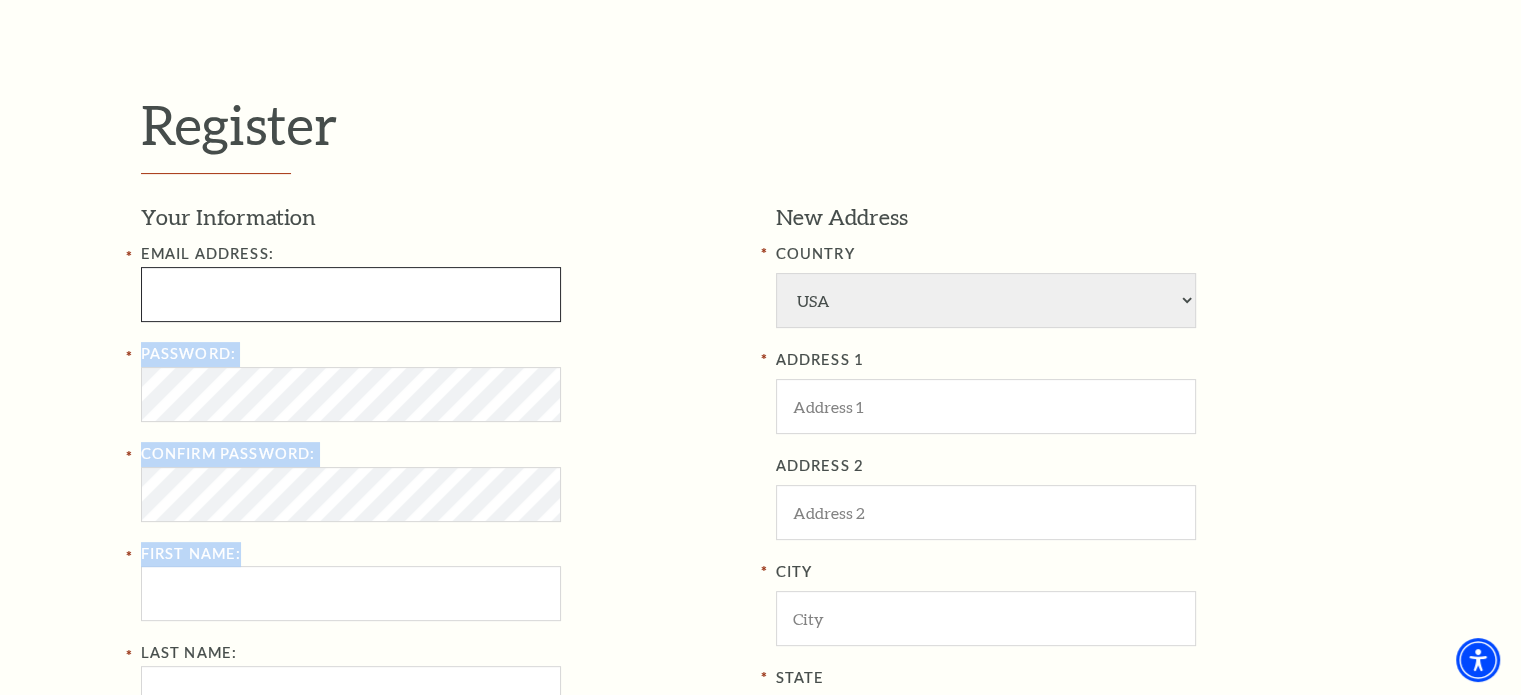 click at bounding box center [351, 294] 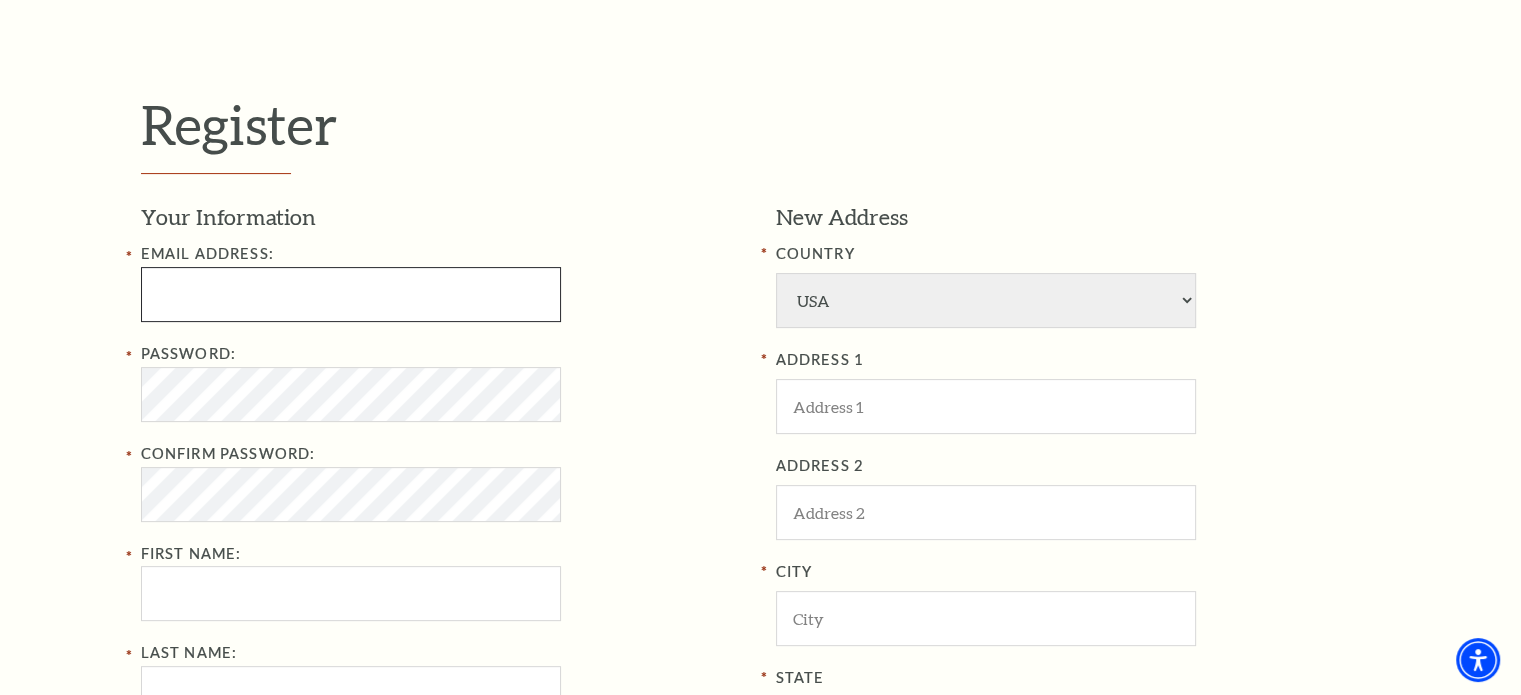 type on "[EMAIL]" 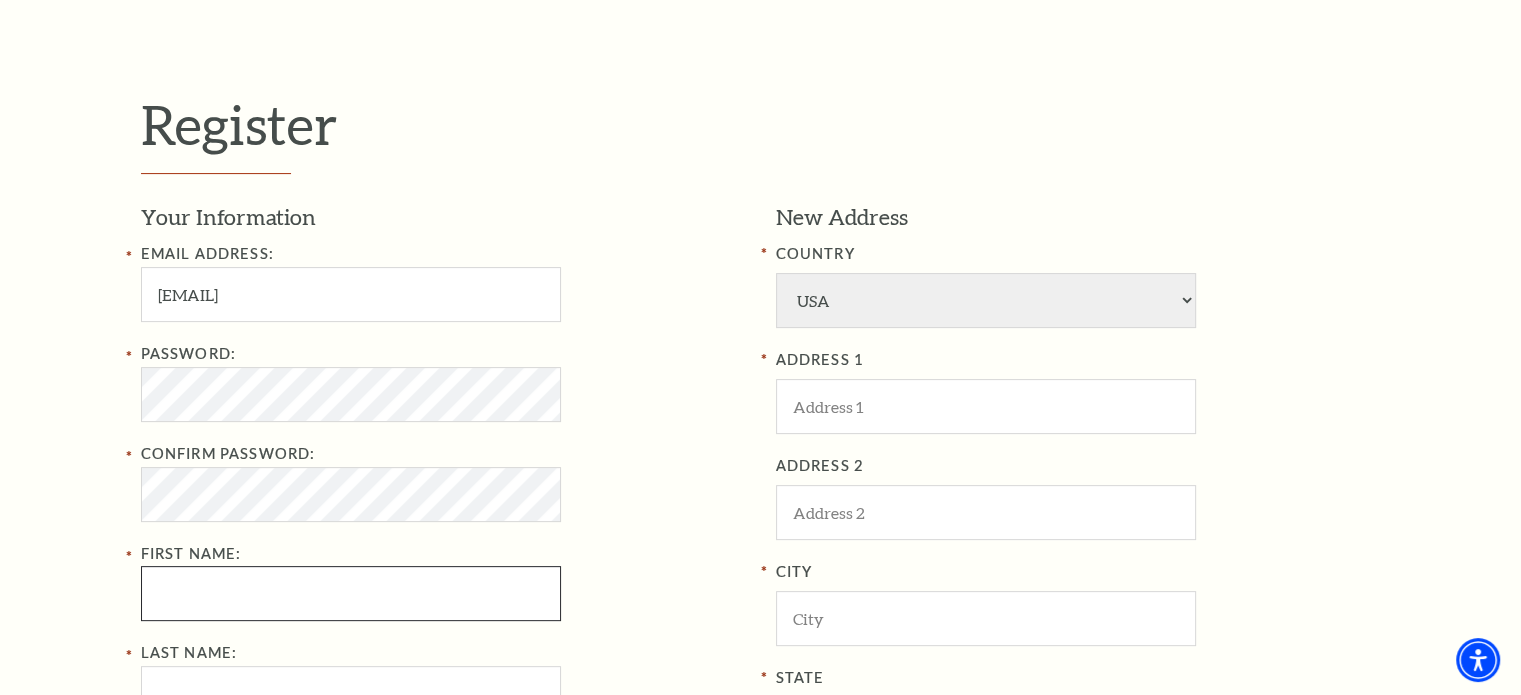 type on "Nicki" 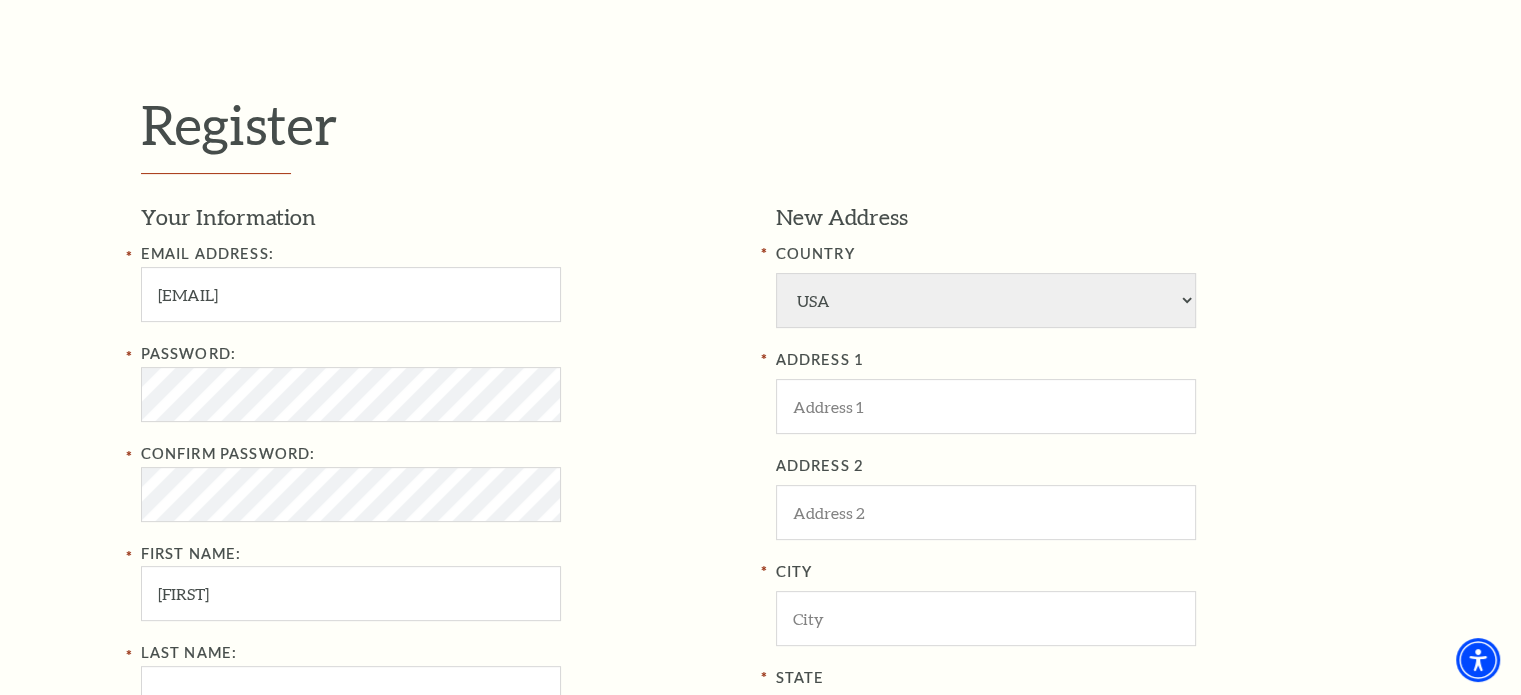 type on "Oliver" 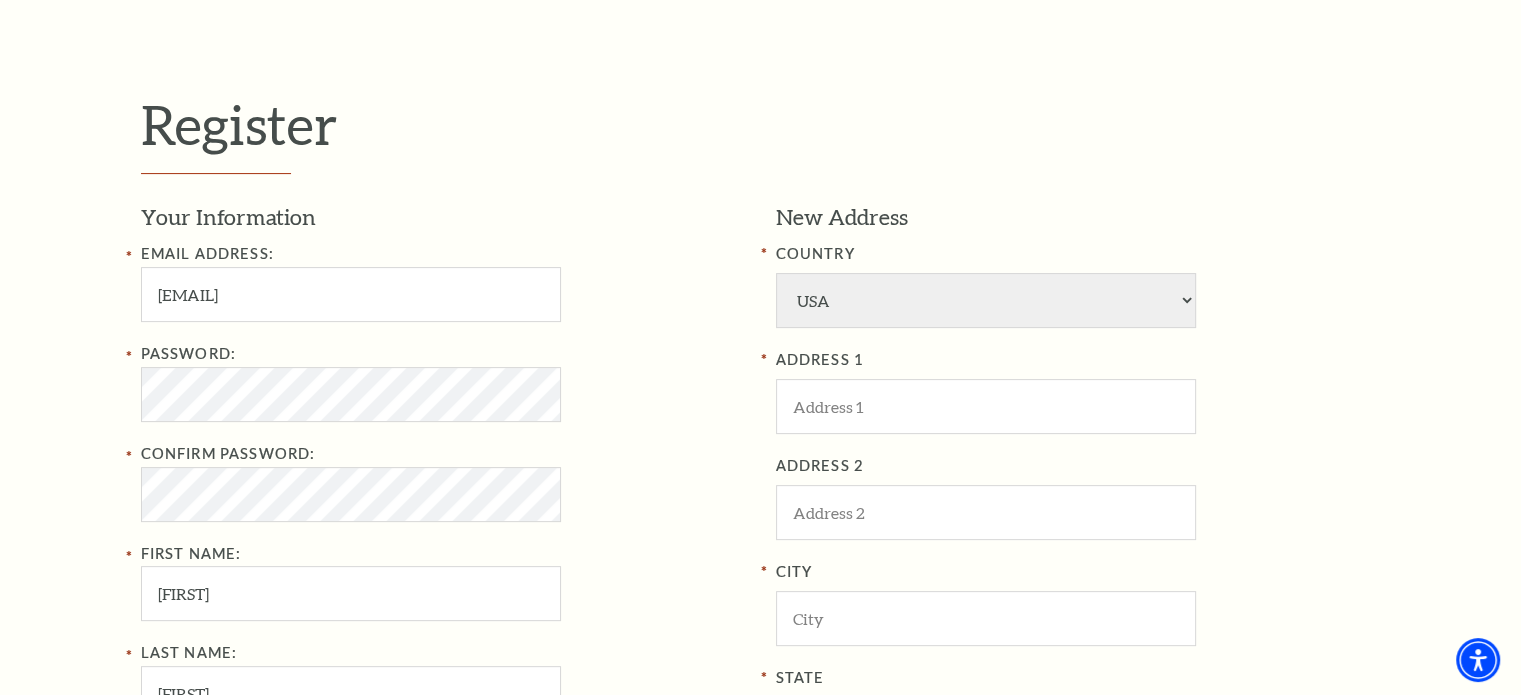 type on "8179383750" 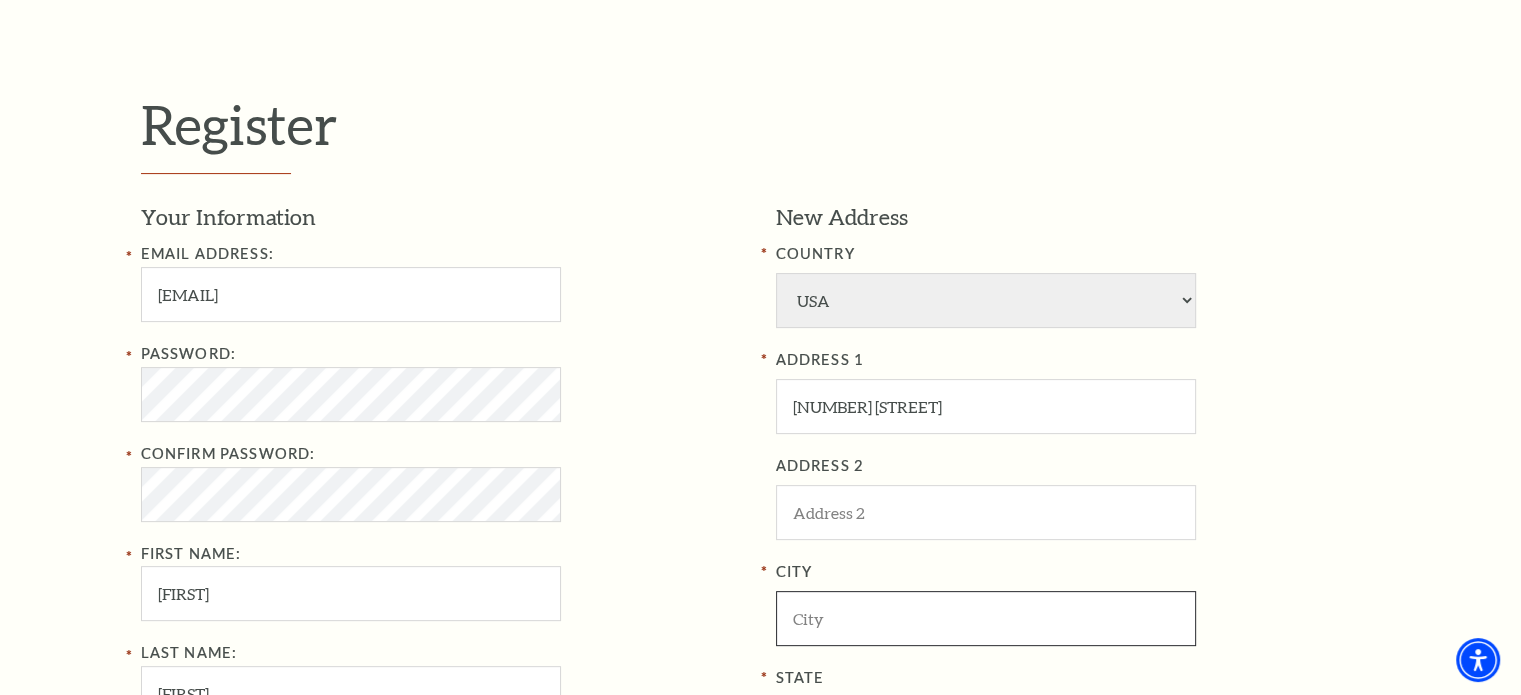 type on "[CITY]" 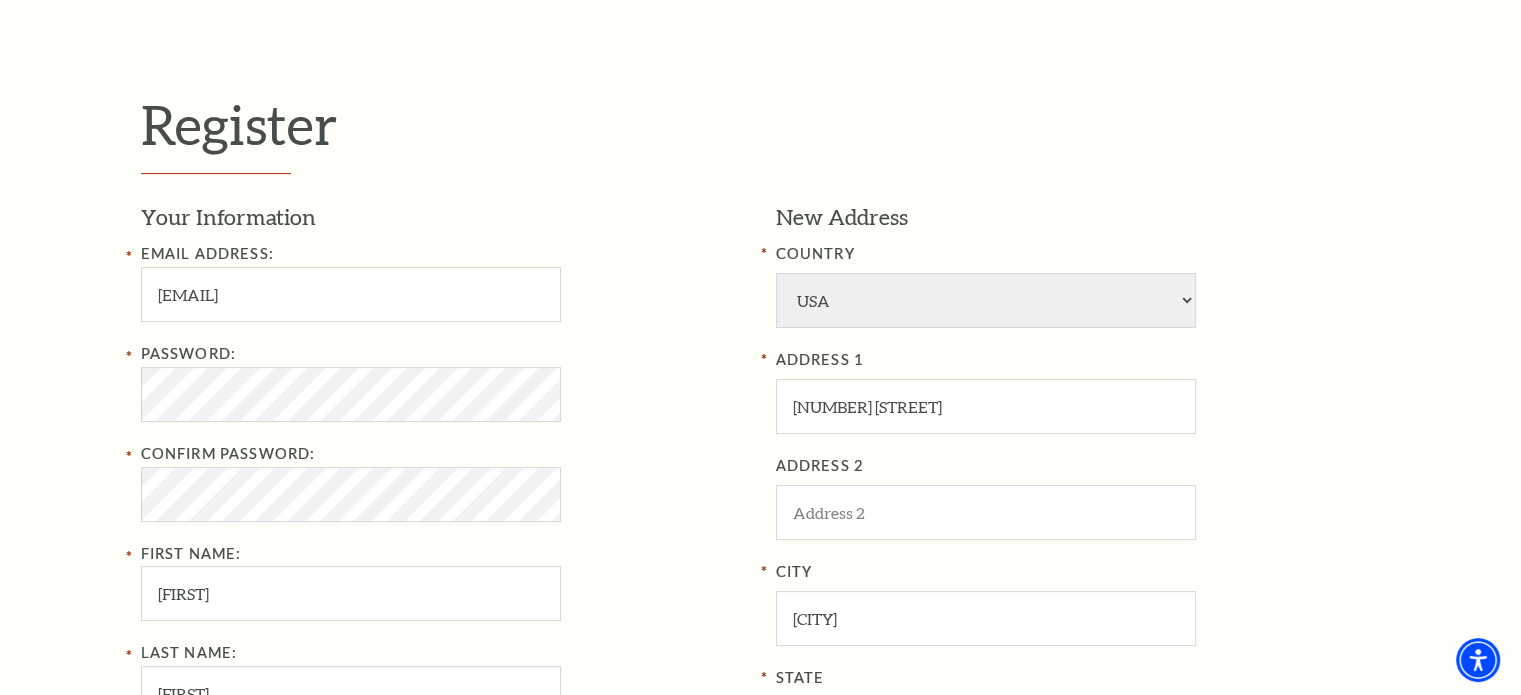 type on "76126" 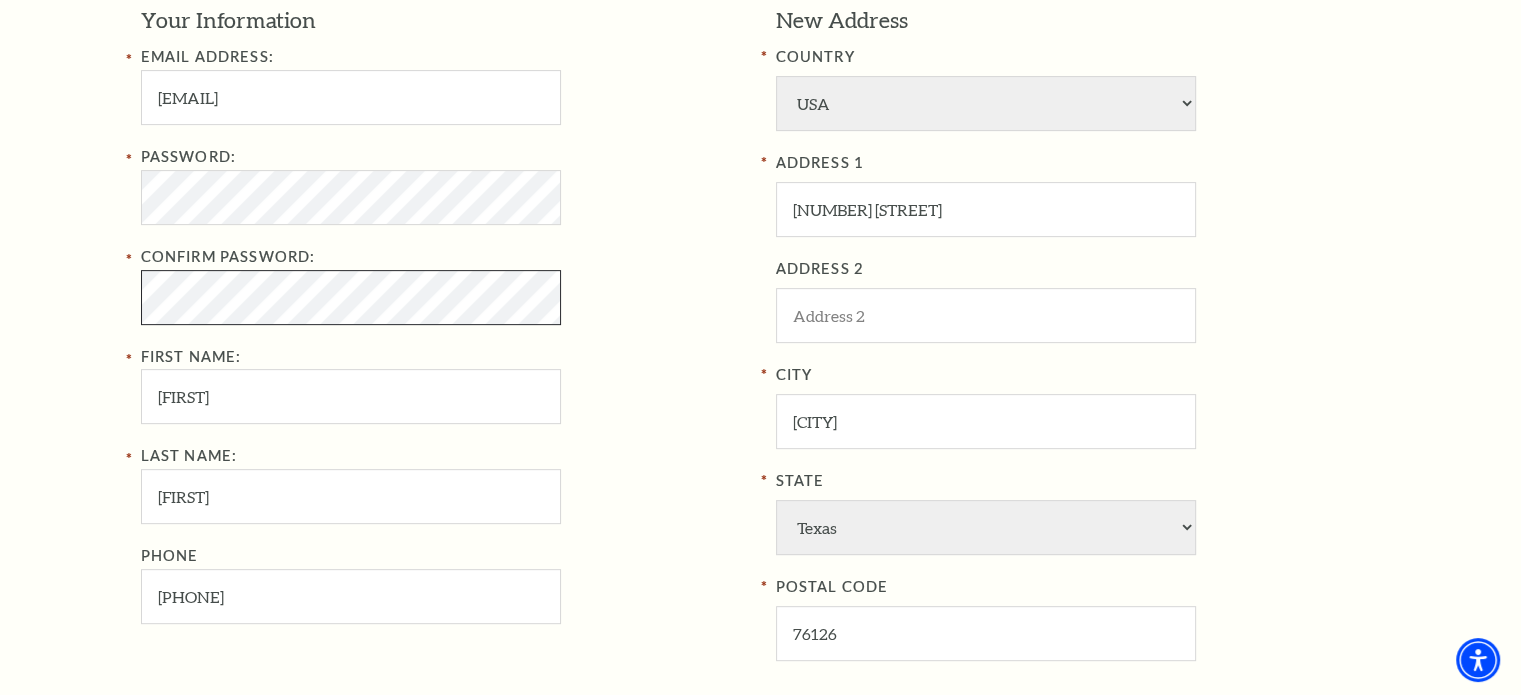 scroll, scrollTop: 700, scrollLeft: 0, axis: vertical 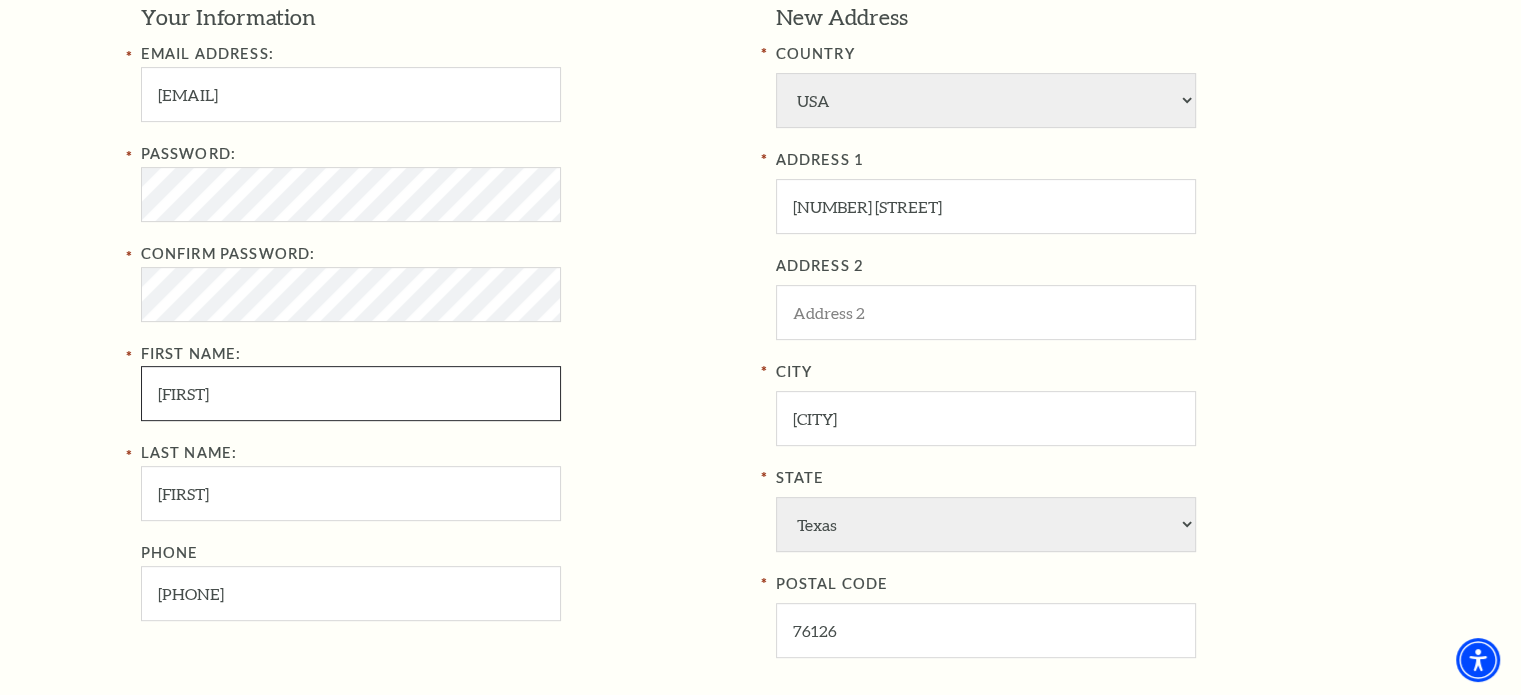 drag, startPoint x: 175, startPoint y: 388, endPoint x: 77, endPoint y: 373, distance: 99.14131 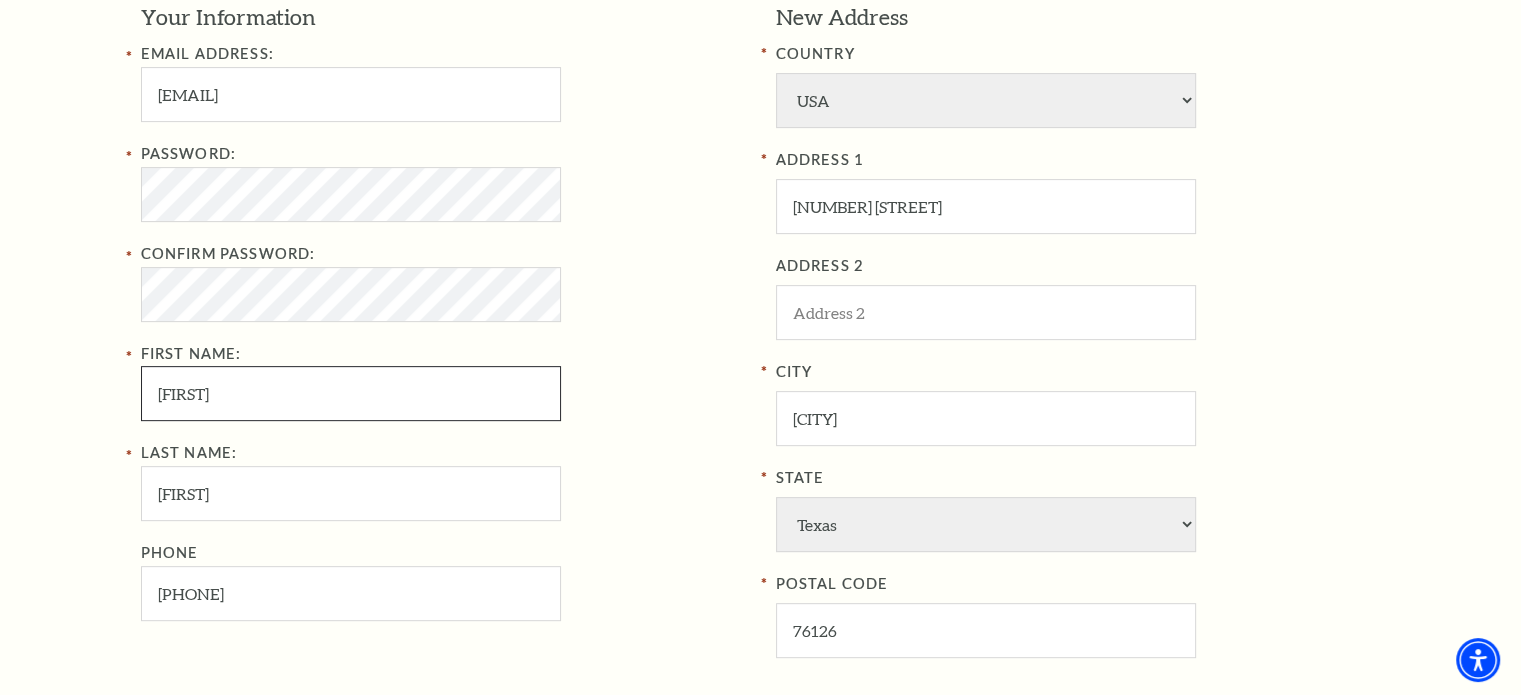 type on "[LAST]" 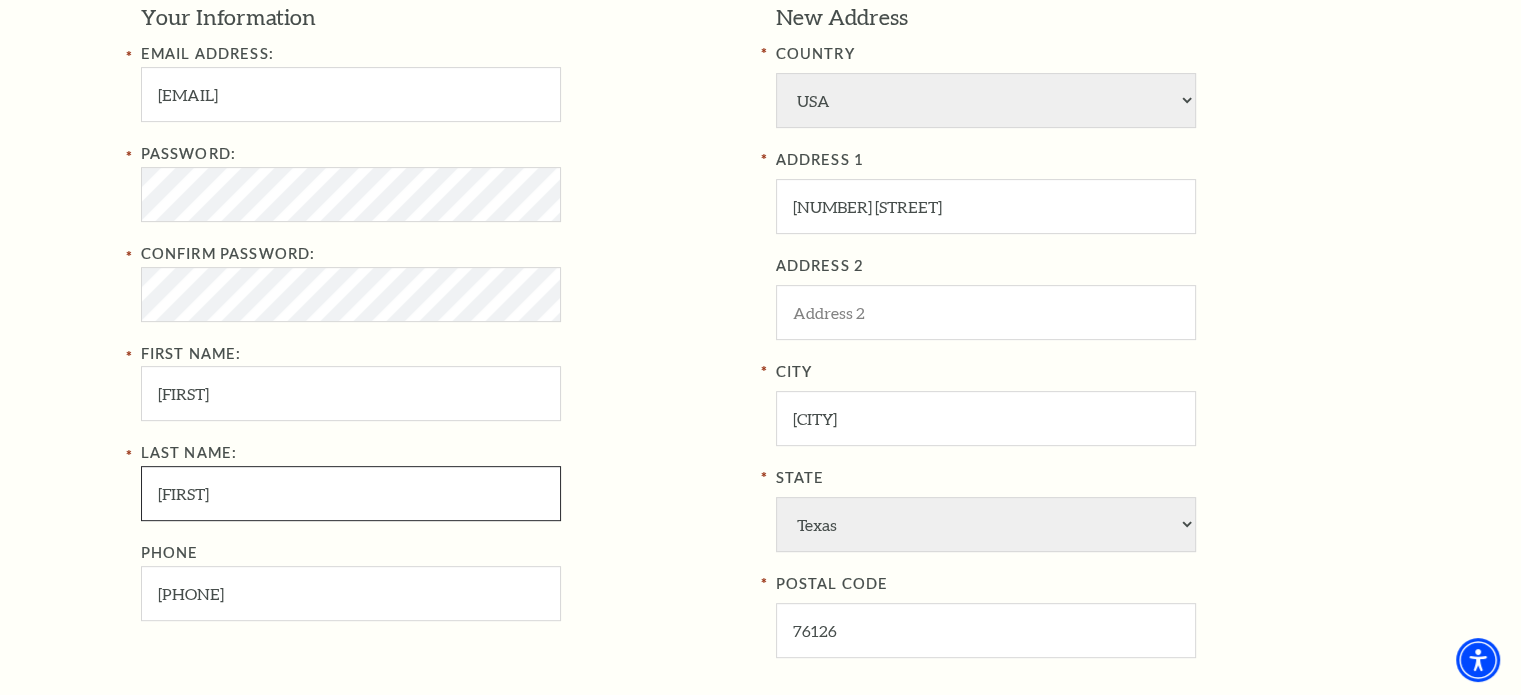 drag, startPoint x: 276, startPoint y: 476, endPoint x: 132, endPoint y: 487, distance: 144.41953 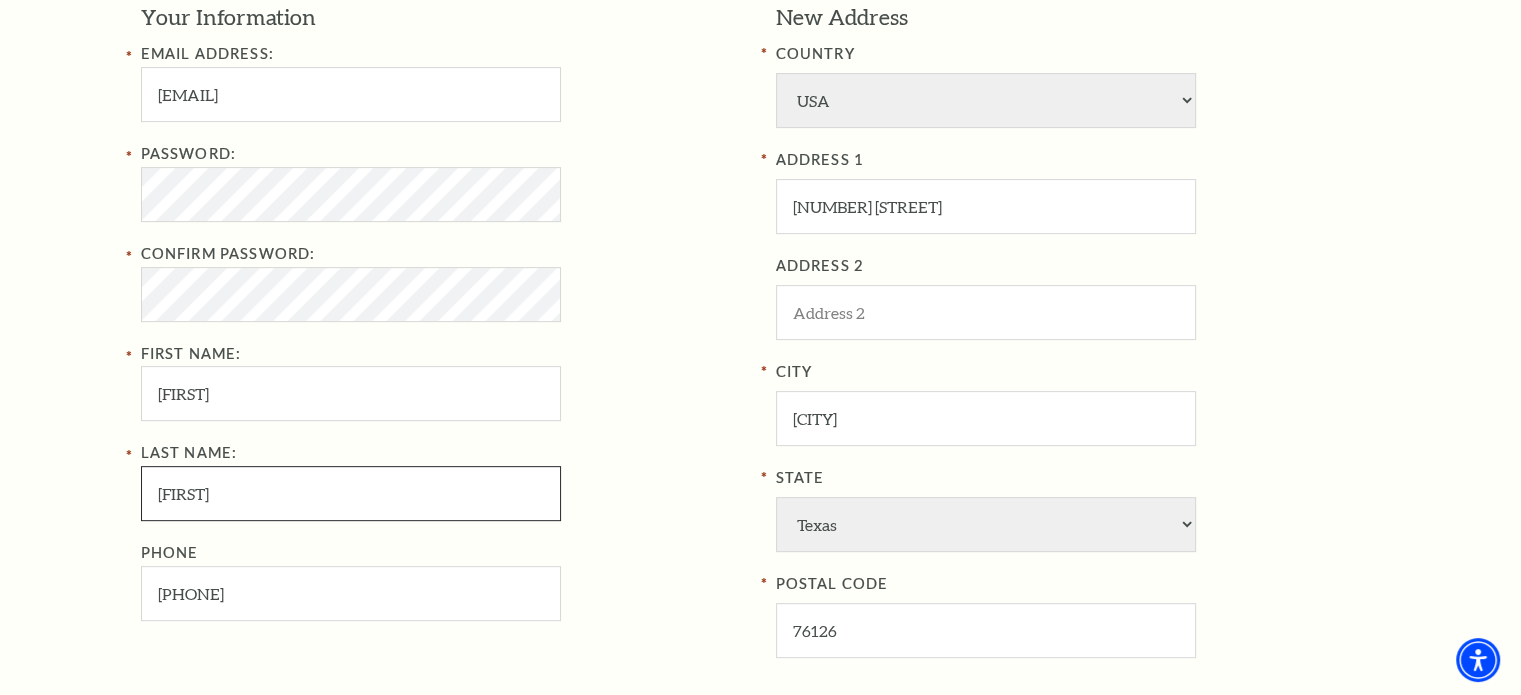 type on "Butler" 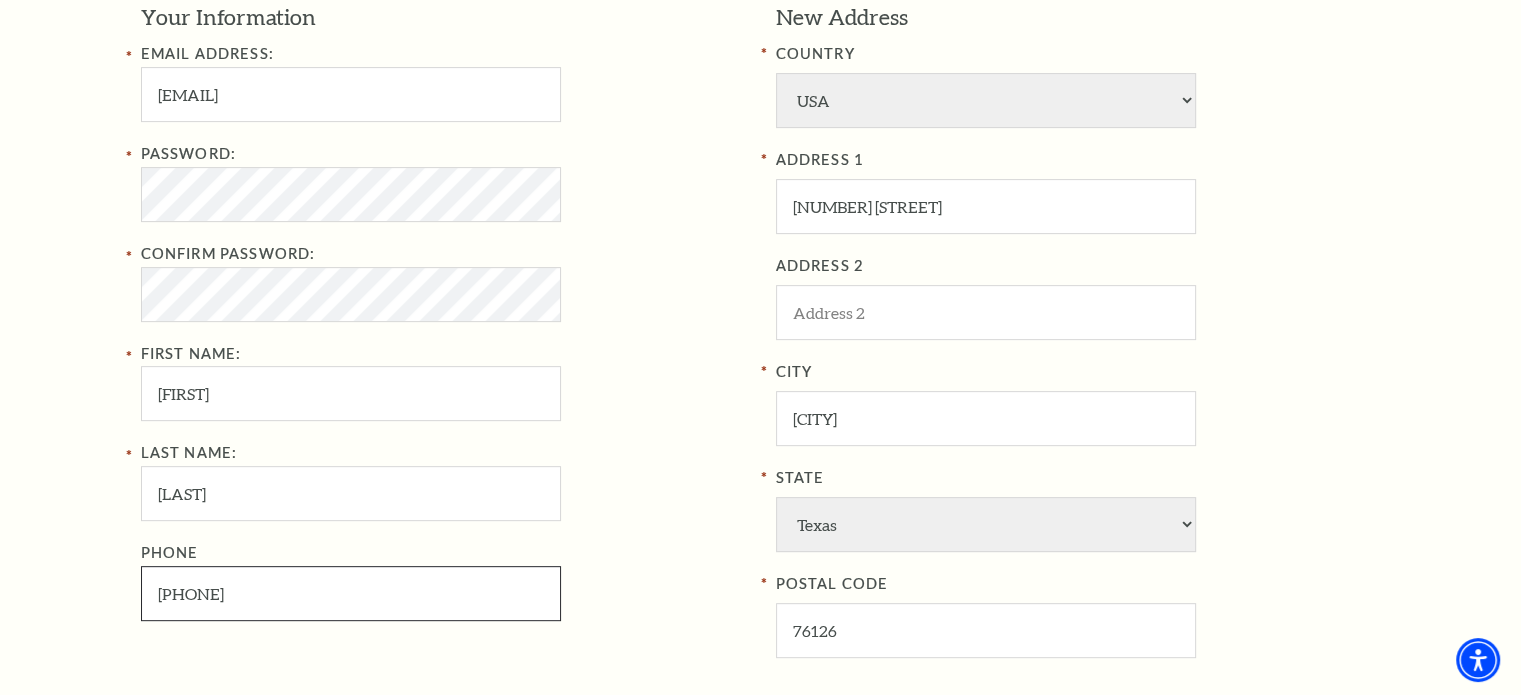 drag, startPoint x: 250, startPoint y: 587, endPoint x: 158, endPoint y: 567, distance: 94.14882 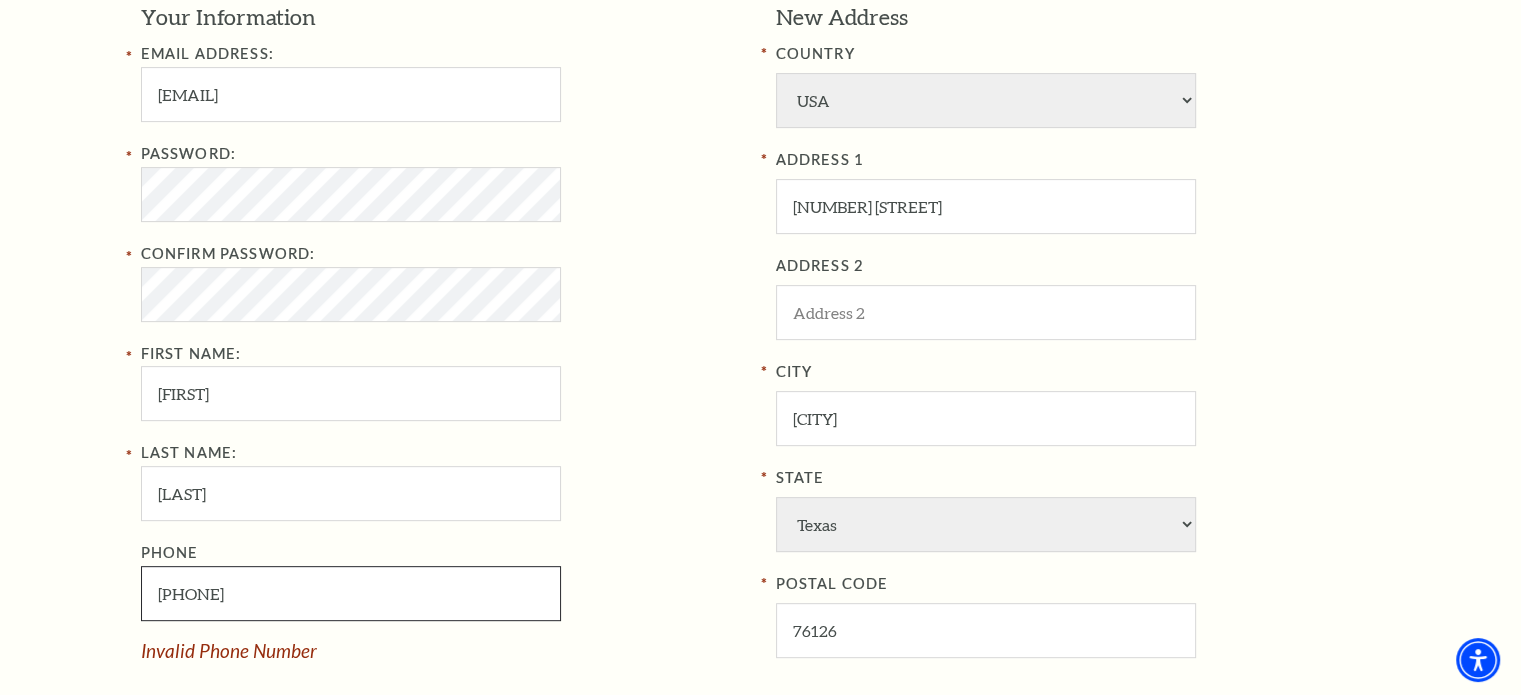 type on "972-841-7075" 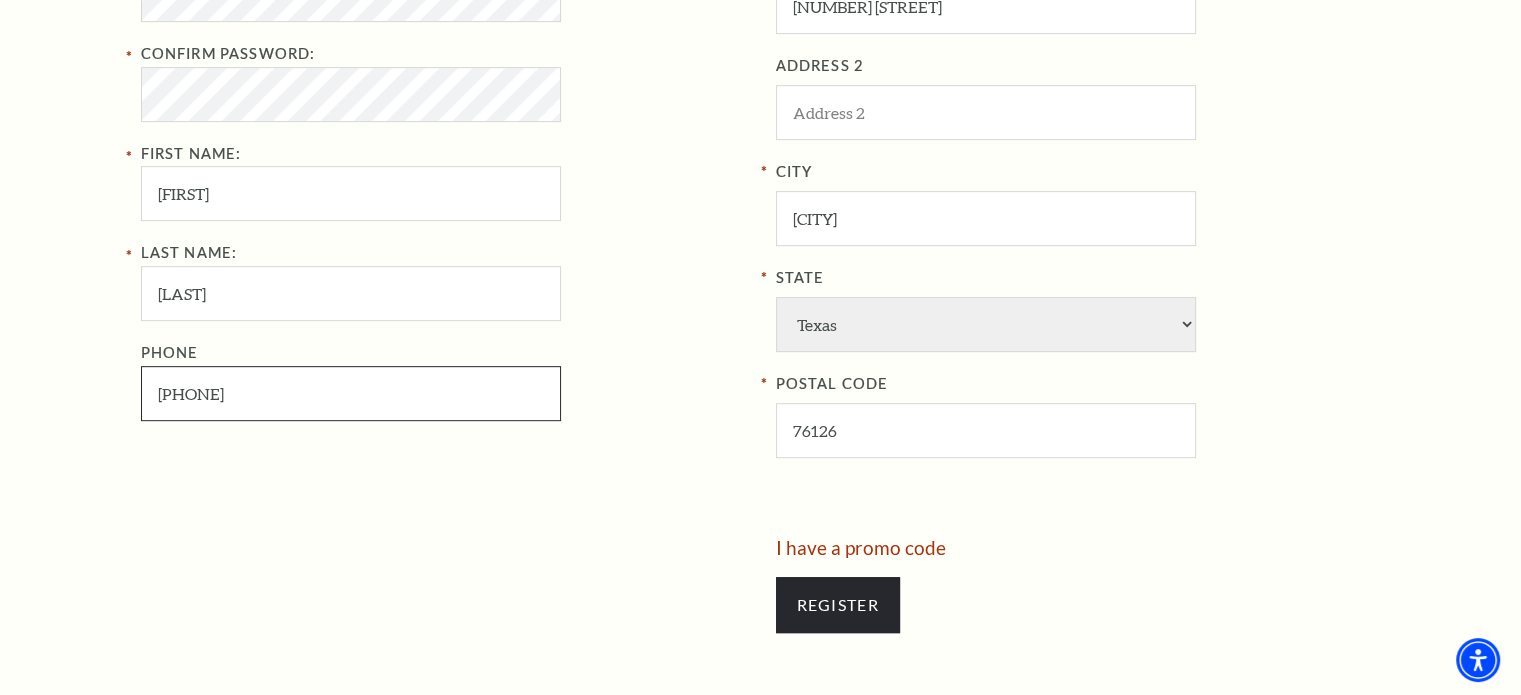 scroll, scrollTop: 1000, scrollLeft: 0, axis: vertical 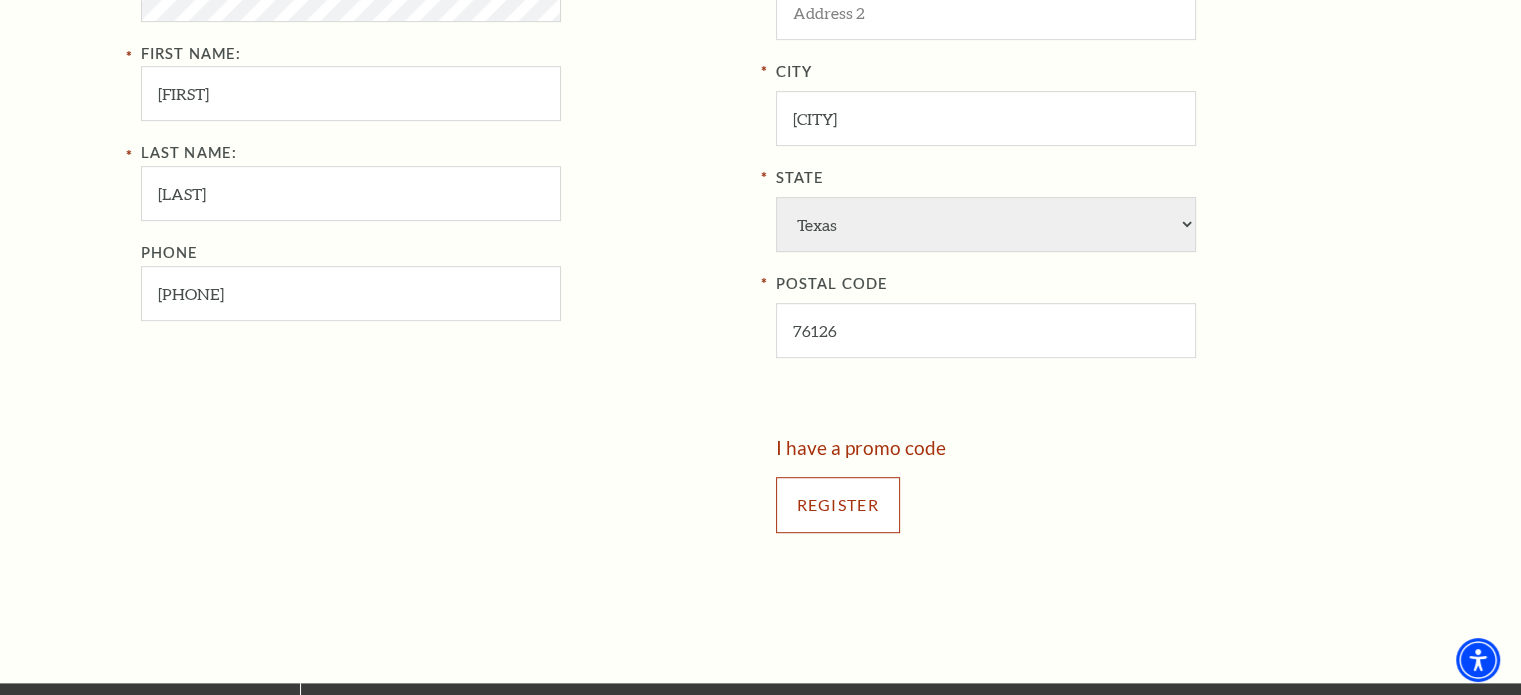 click on "Register" at bounding box center (838, 505) 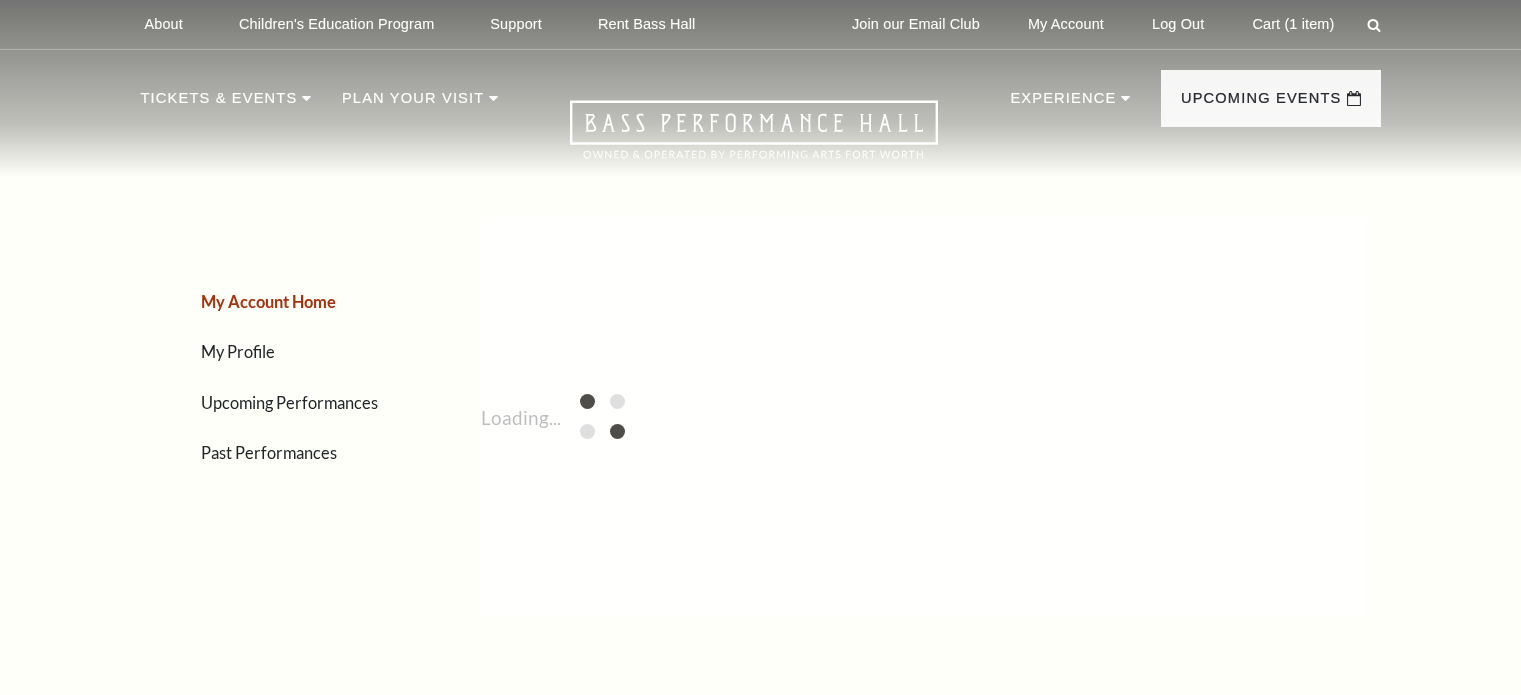 scroll, scrollTop: 0, scrollLeft: 0, axis: both 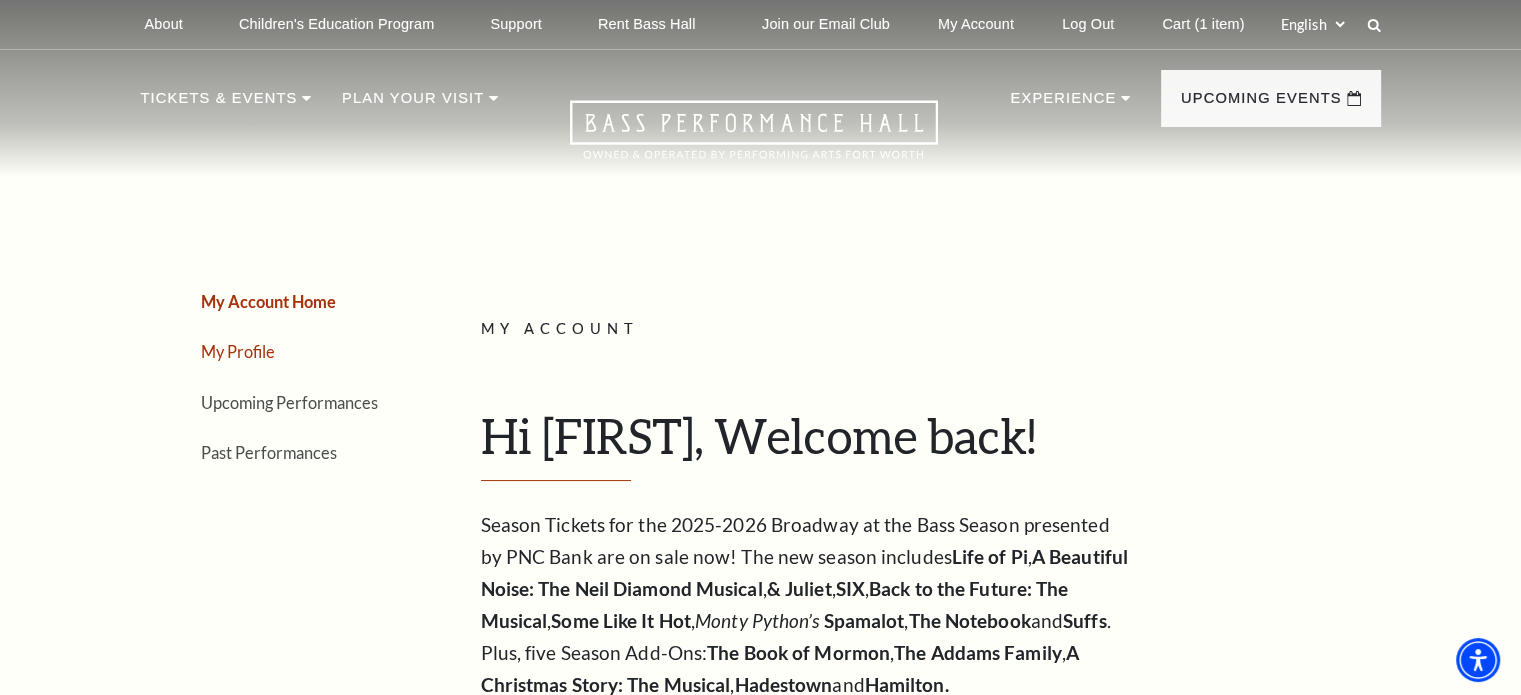 click on "My Profile" at bounding box center [238, 351] 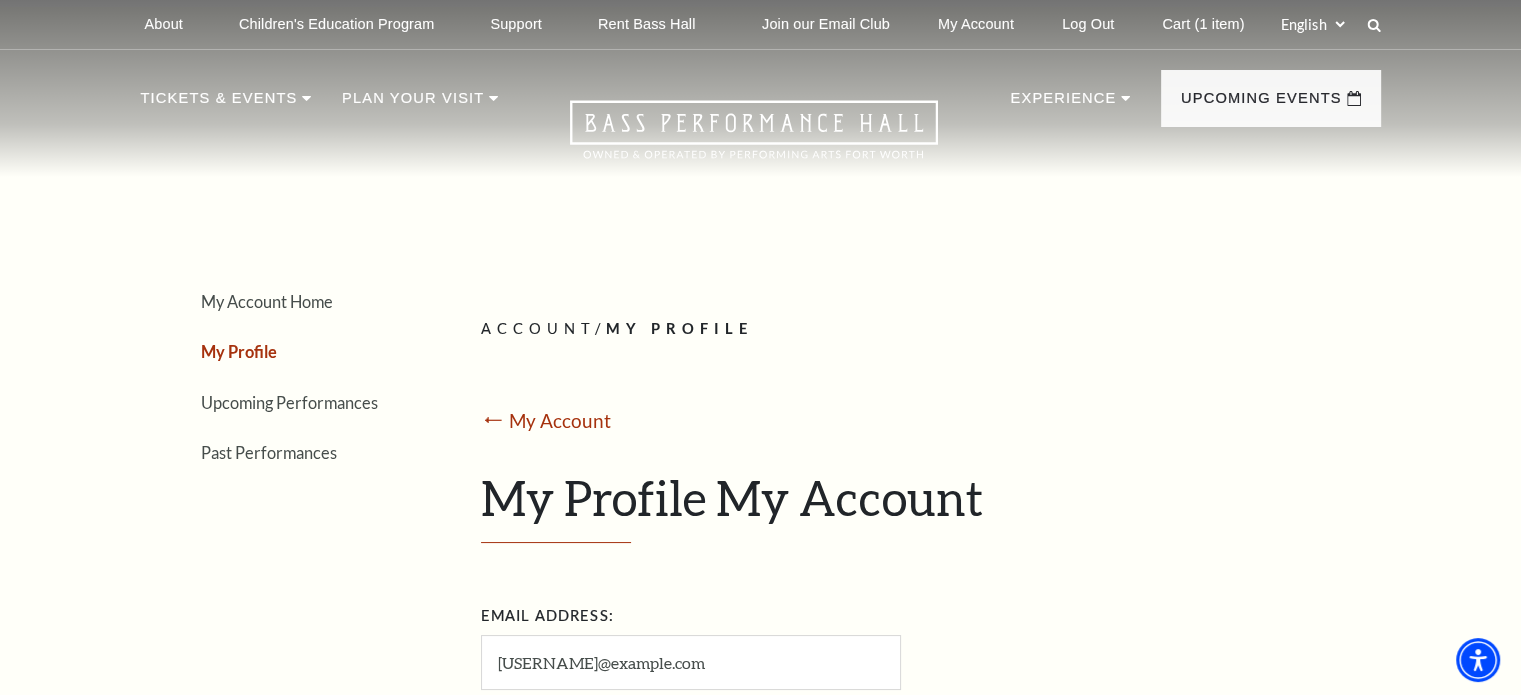 scroll, scrollTop: 300, scrollLeft: 0, axis: vertical 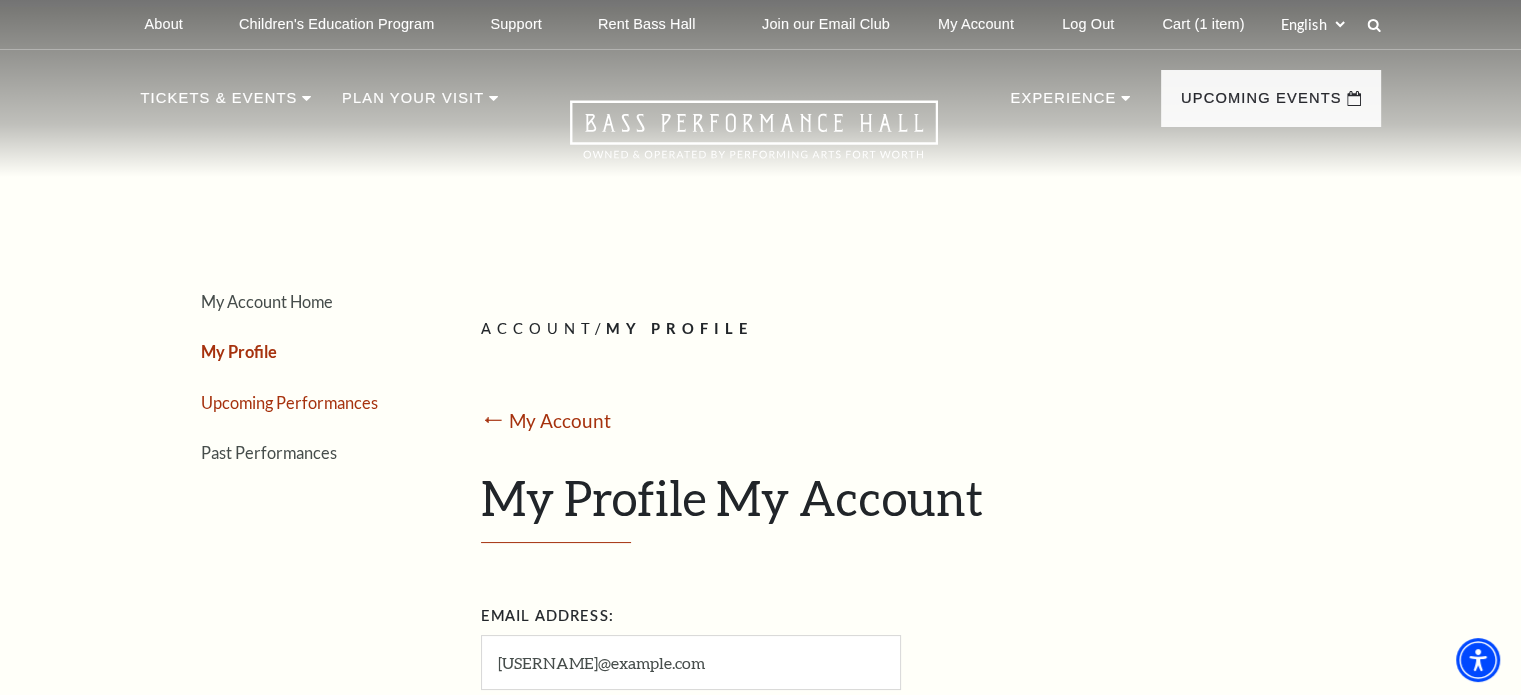 click on "Upcoming Performances" at bounding box center [289, 402] 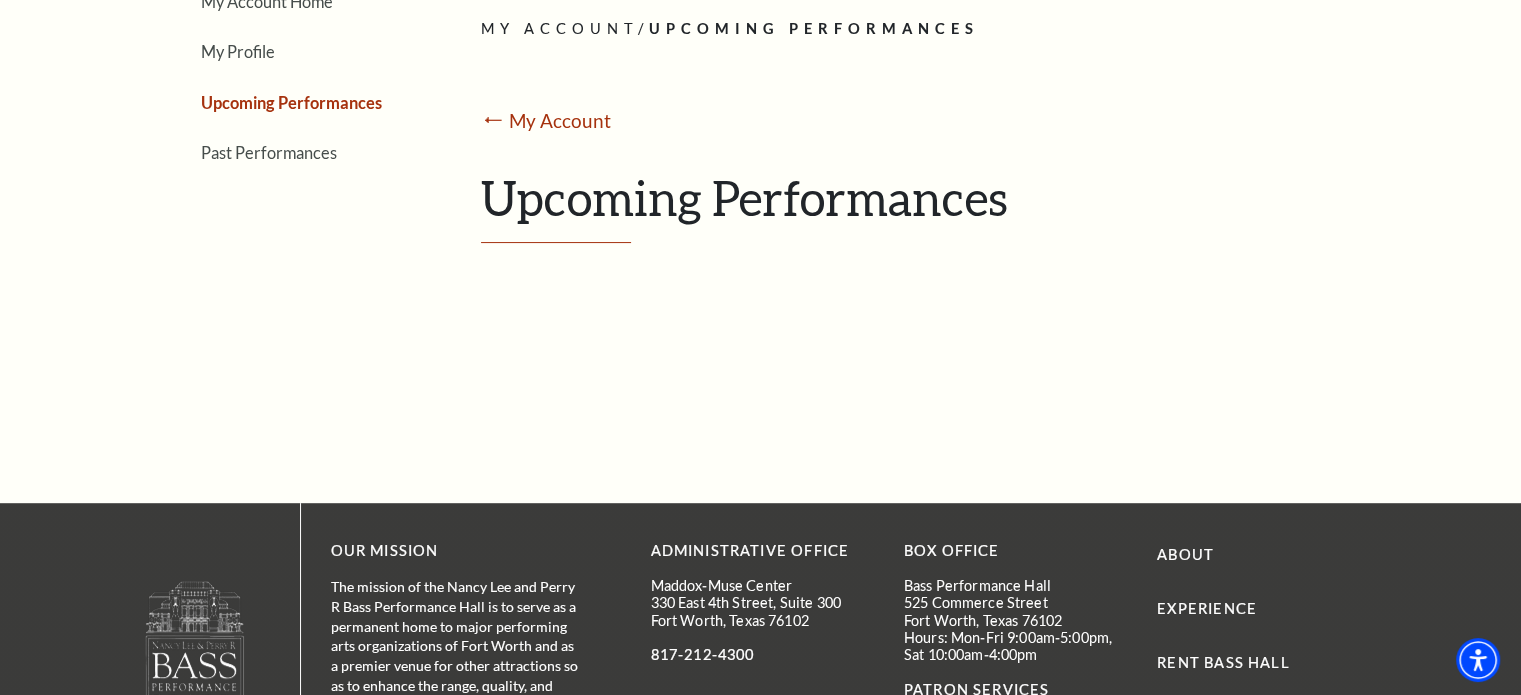 scroll, scrollTop: 0, scrollLeft: 0, axis: both 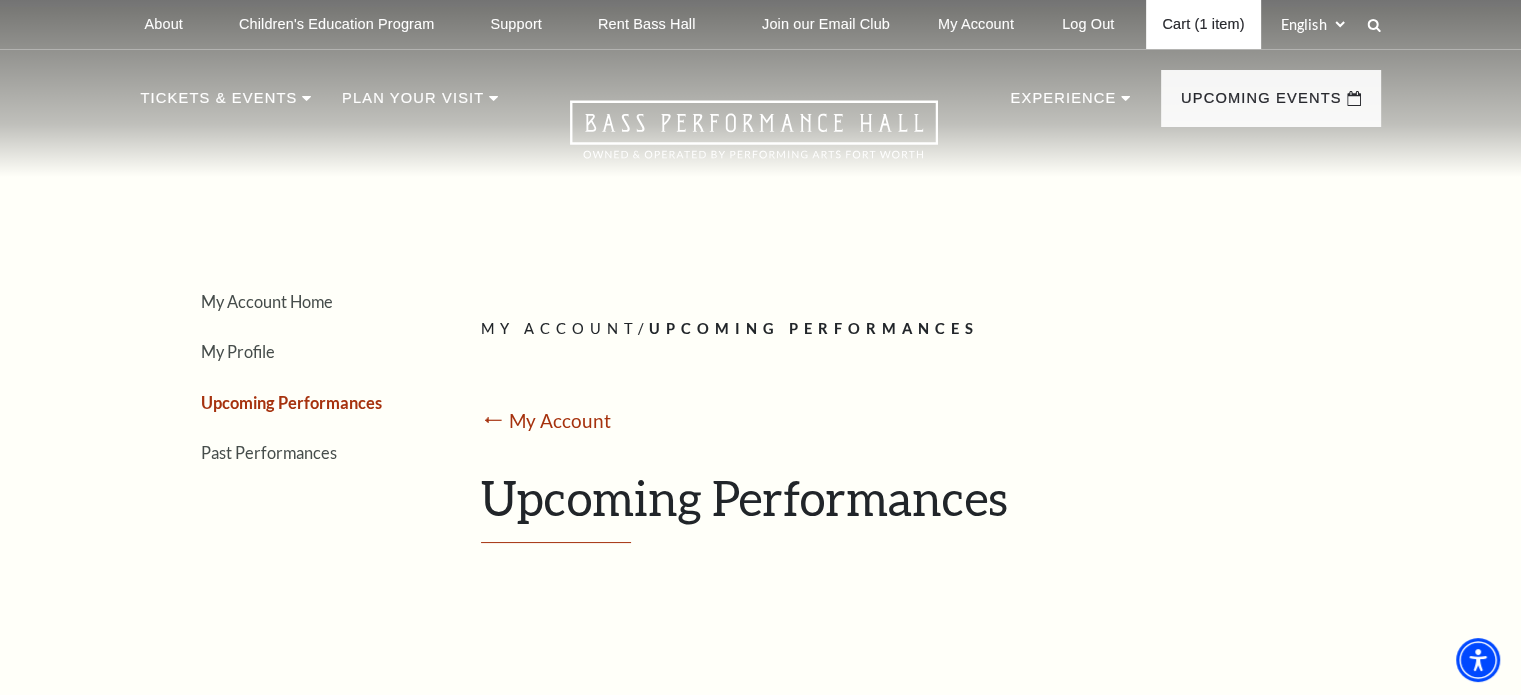 click on "Cart (1 item)" at bounding box center [1203, 24] 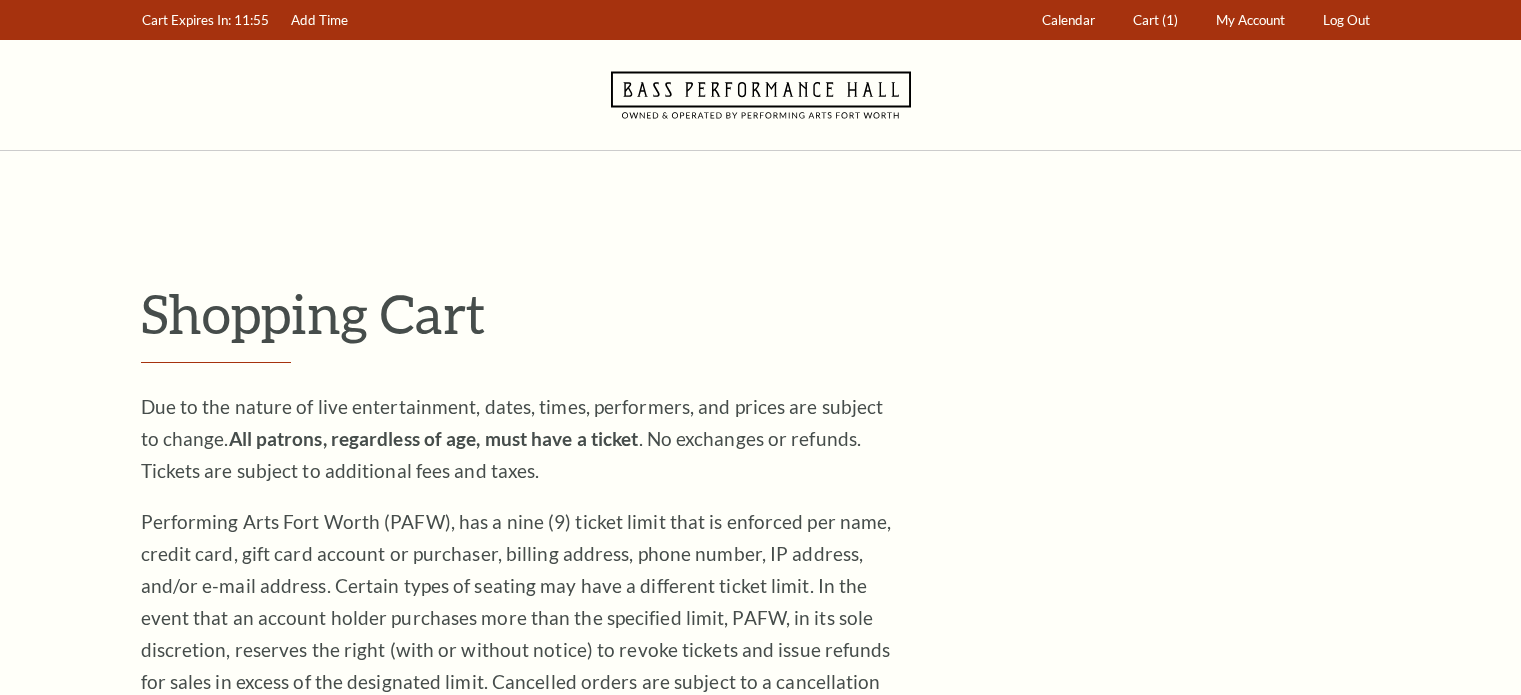 scroll, scrollTop: 0, scrollLeft: 0, axis: both 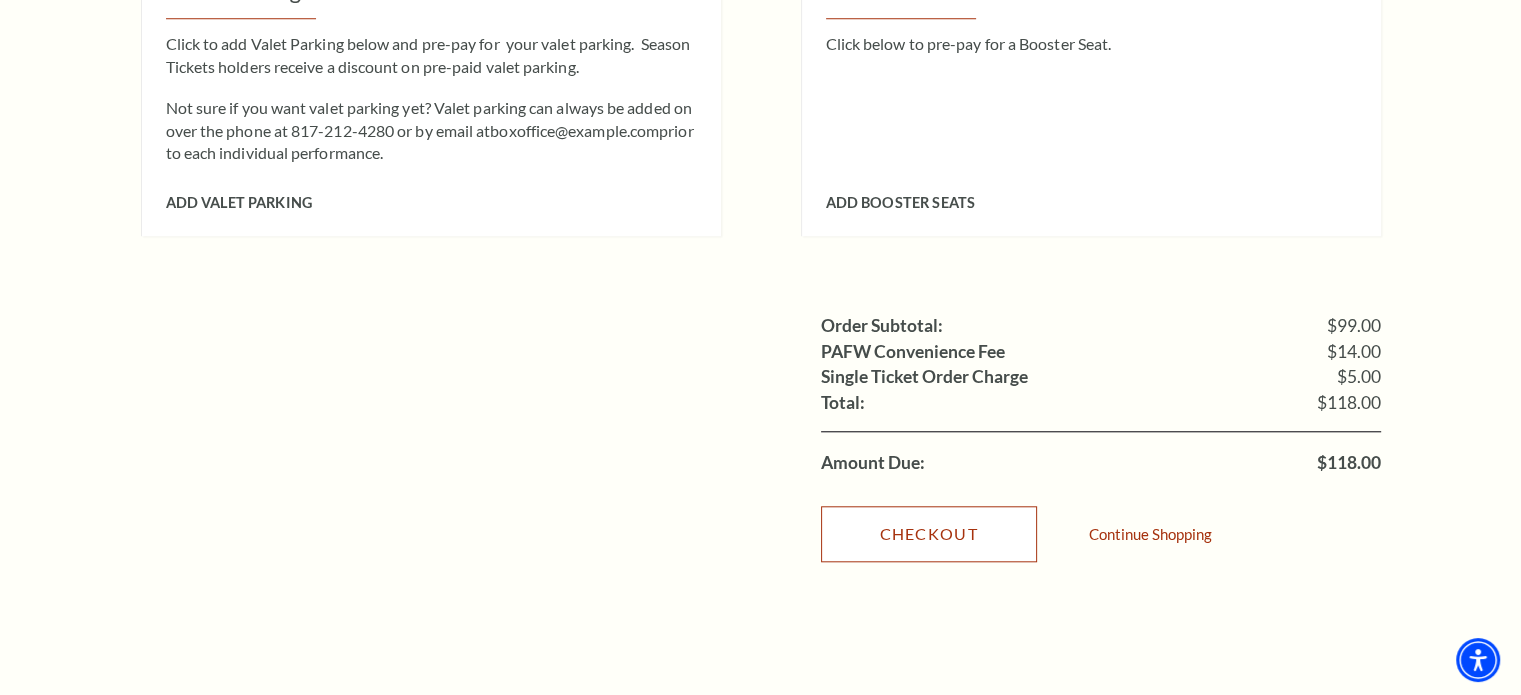 click on "Checkout" at bounding box center (929, 534) 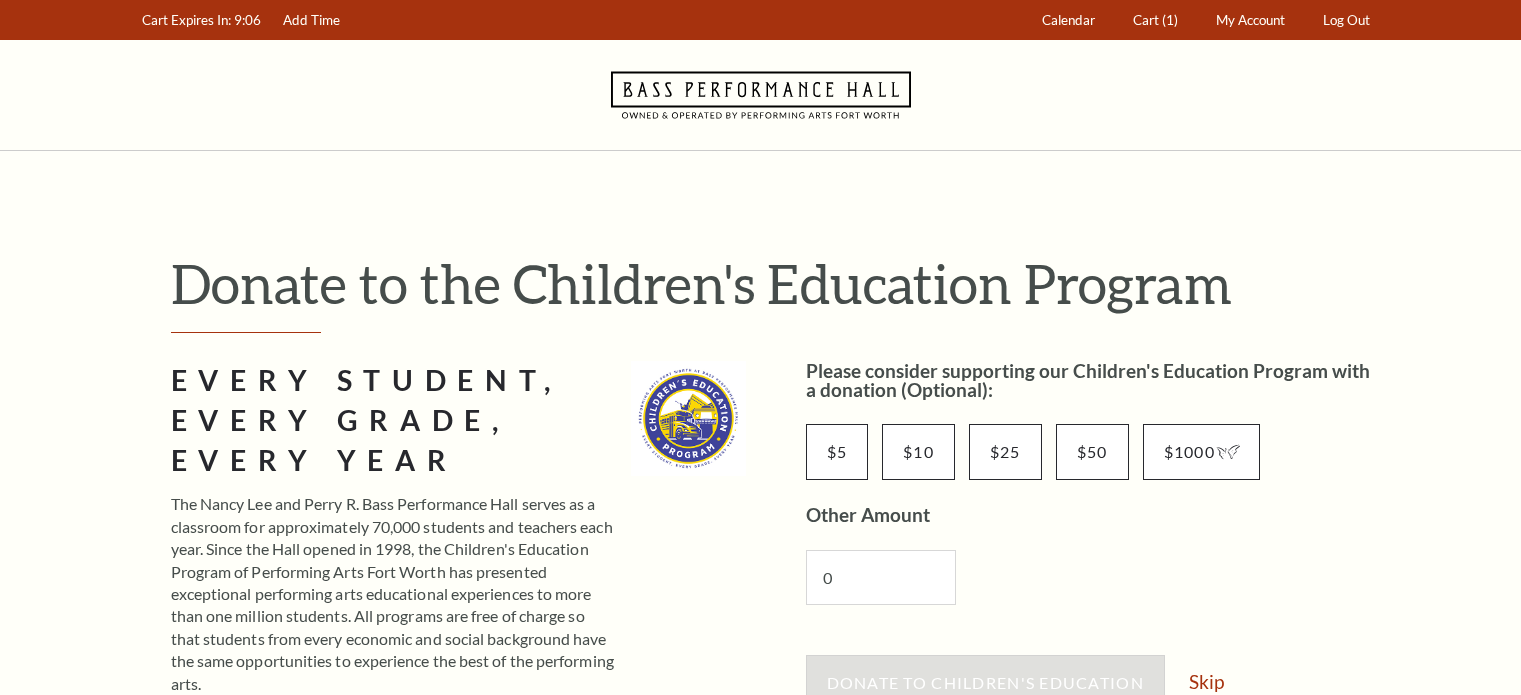 scroll, scrollTop: 0, scrollLeft: 0, axis: both 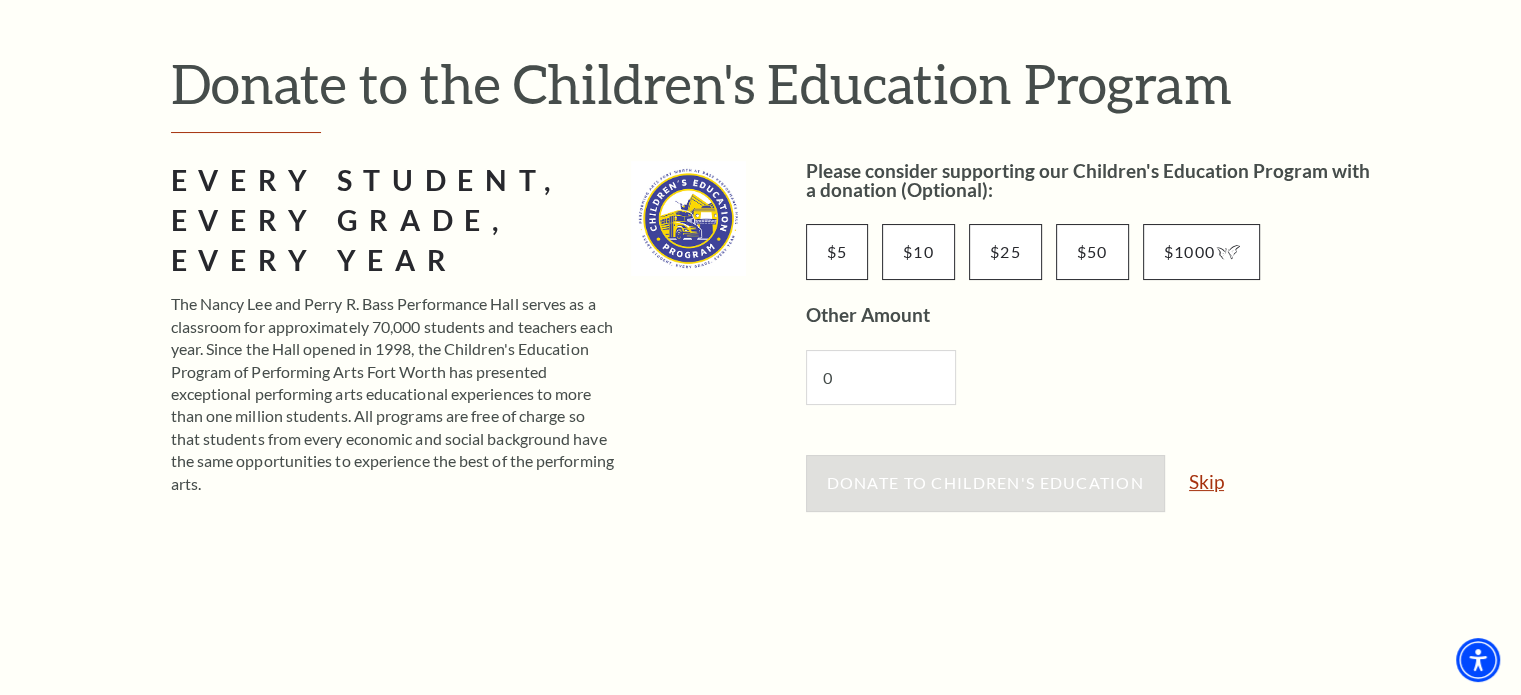 click on "Skip" at bounding box center (1206, 481) 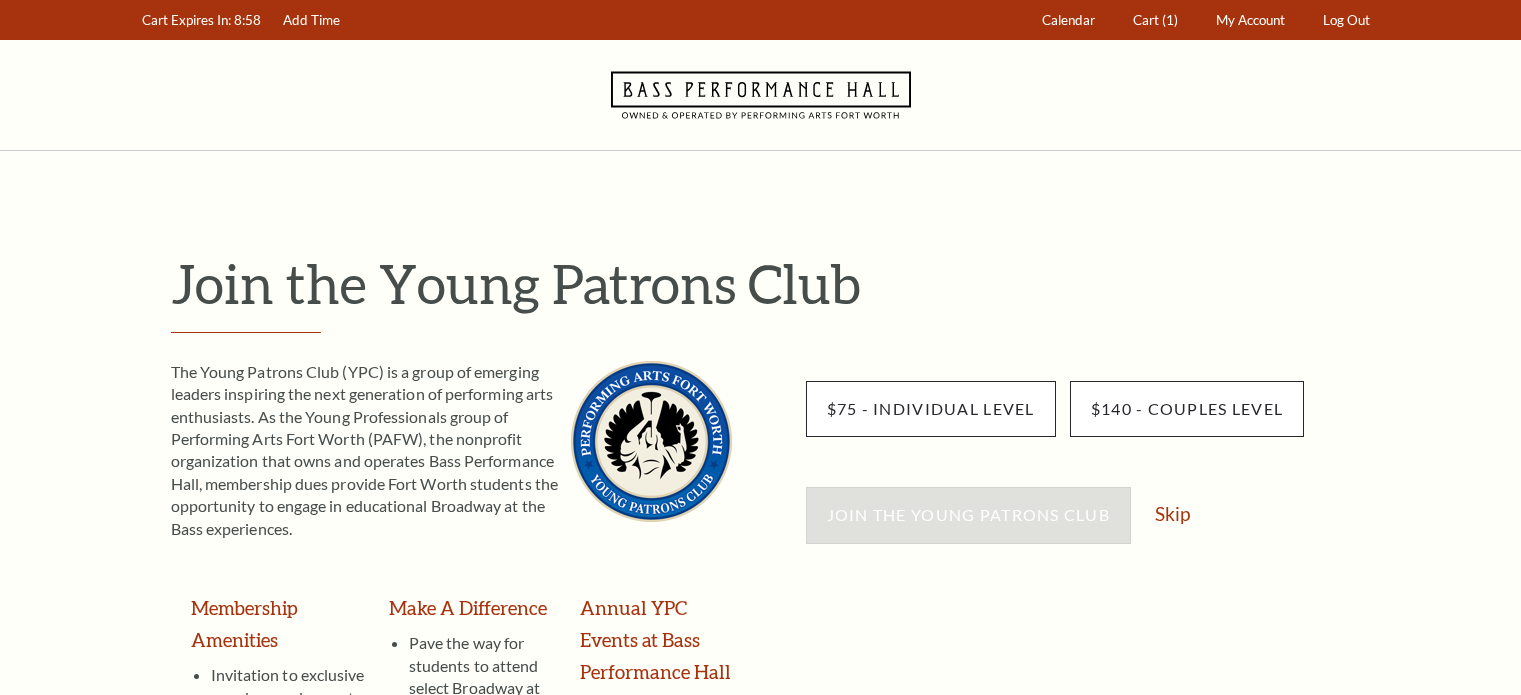 scroll, scrollTop: 0, scrollLeft: 0, axis: both 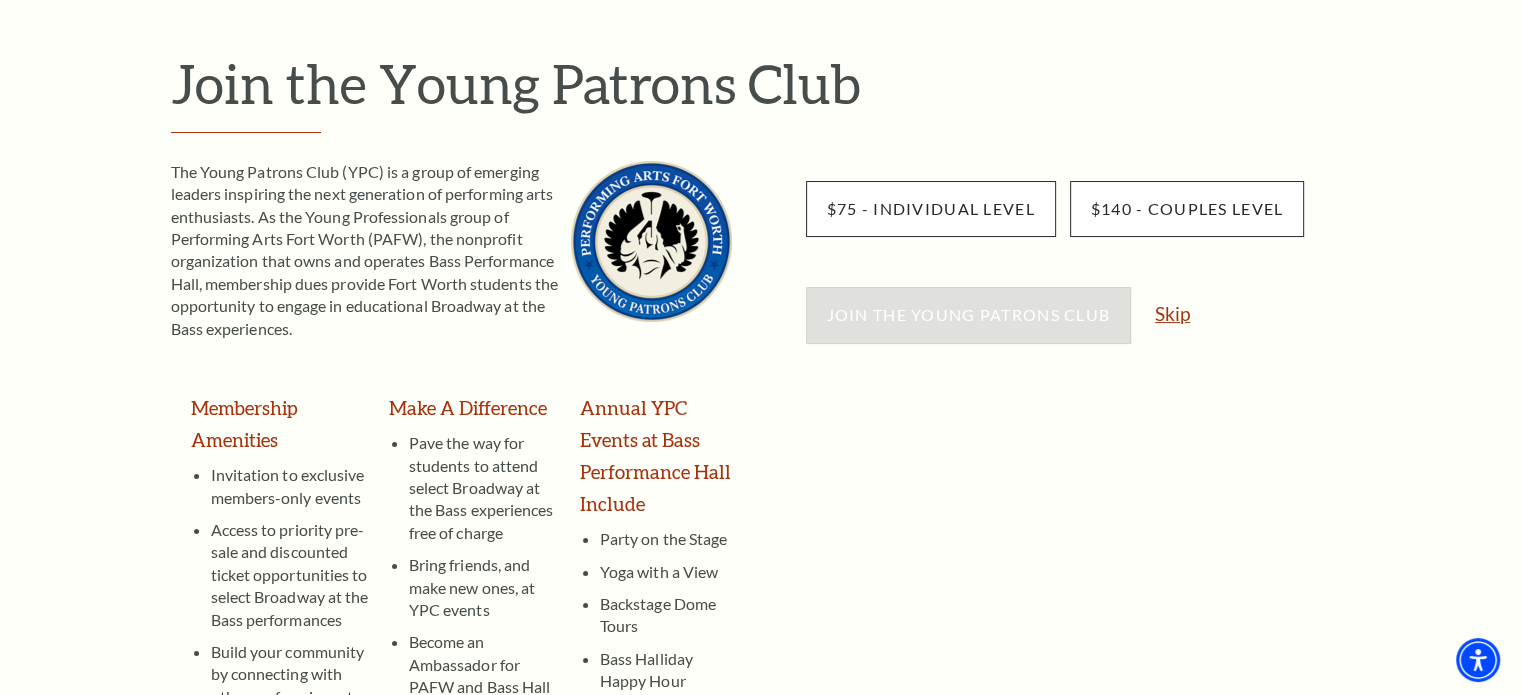 click on "Skip" at bounding box center (1172, 313) 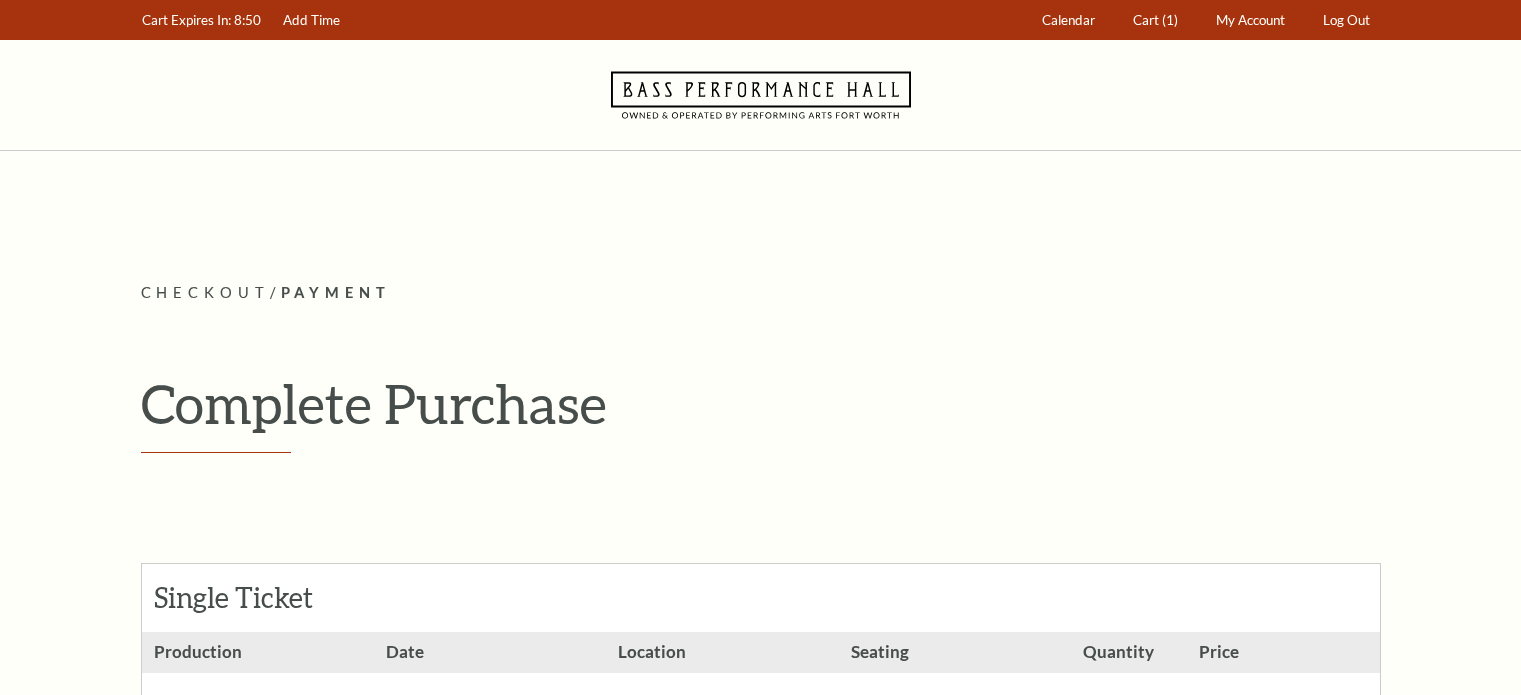 scroll, scrollTop: 0, scrollLeft: 0, axis: both 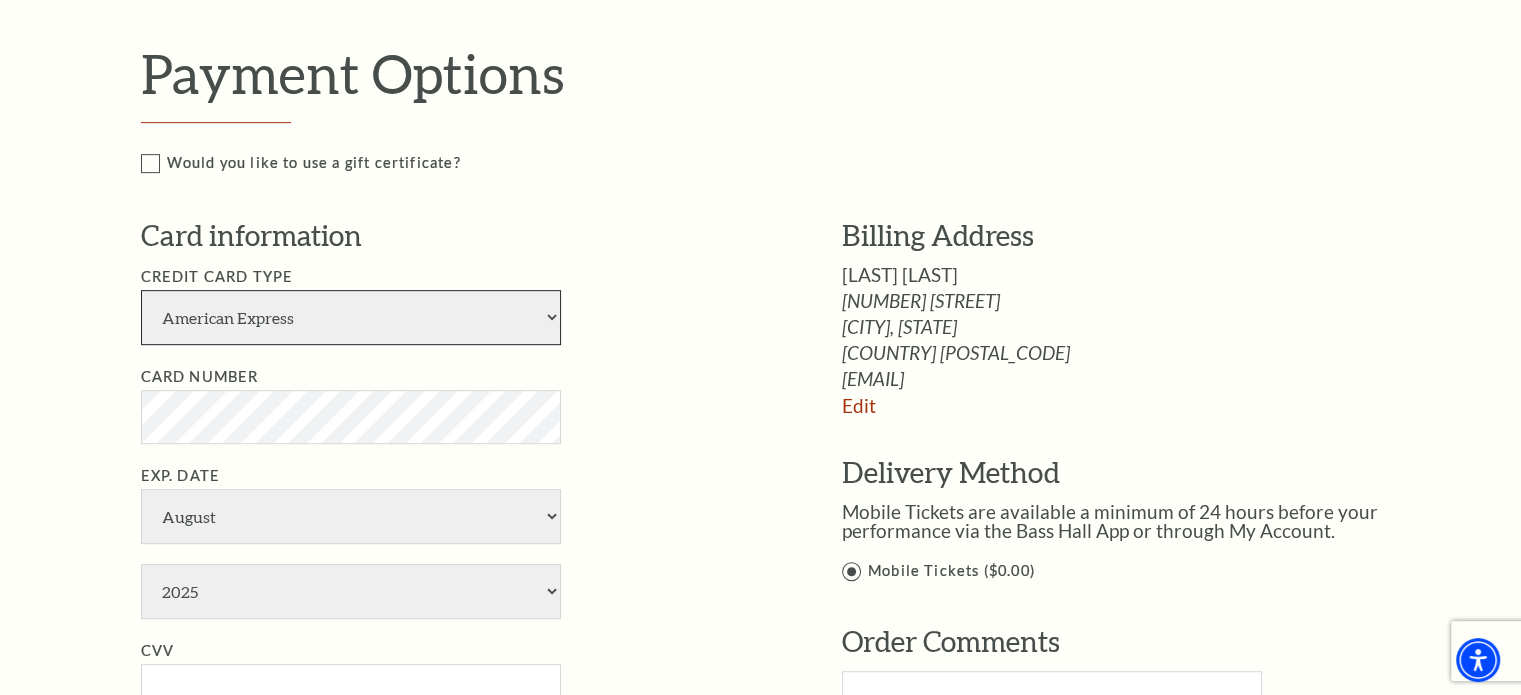 click on "American Express
Visa
Master Card
Discover" at bounding box center (351, 317) 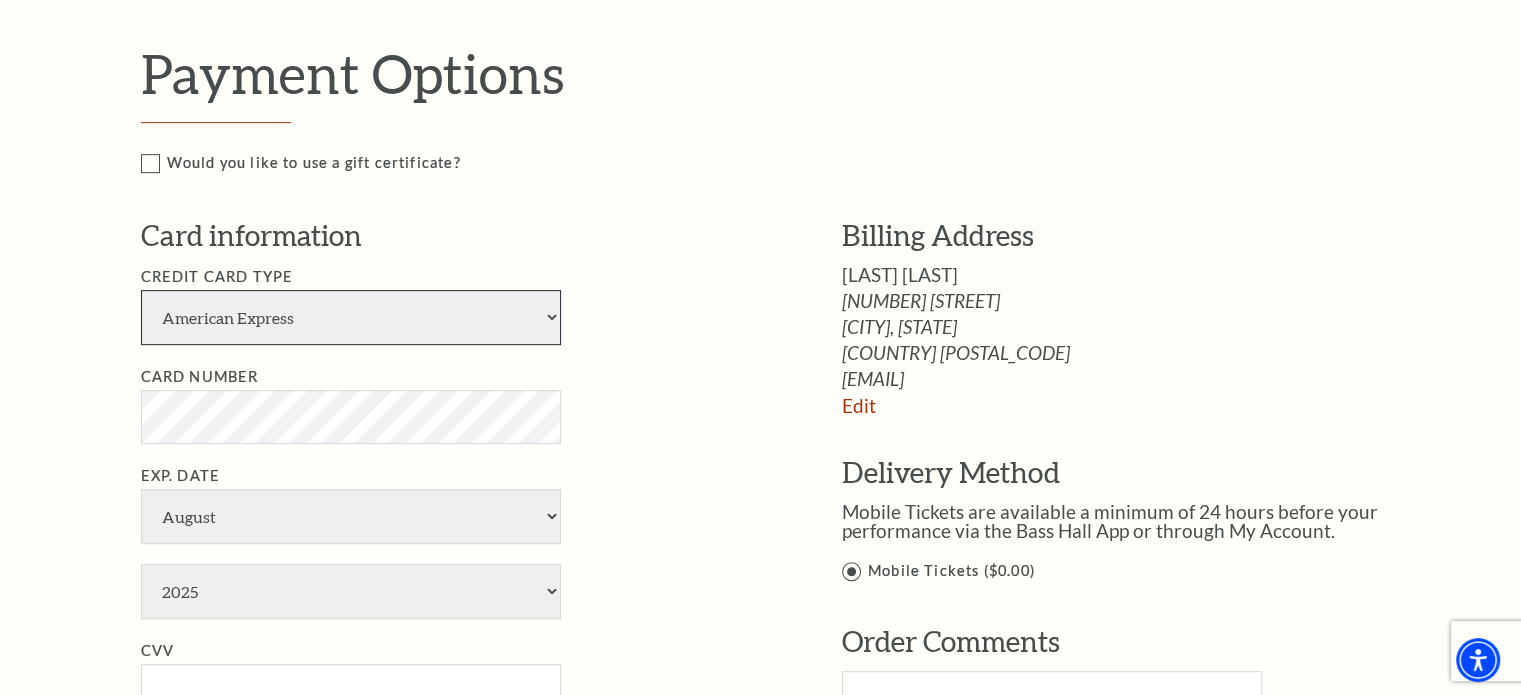 select on "24" 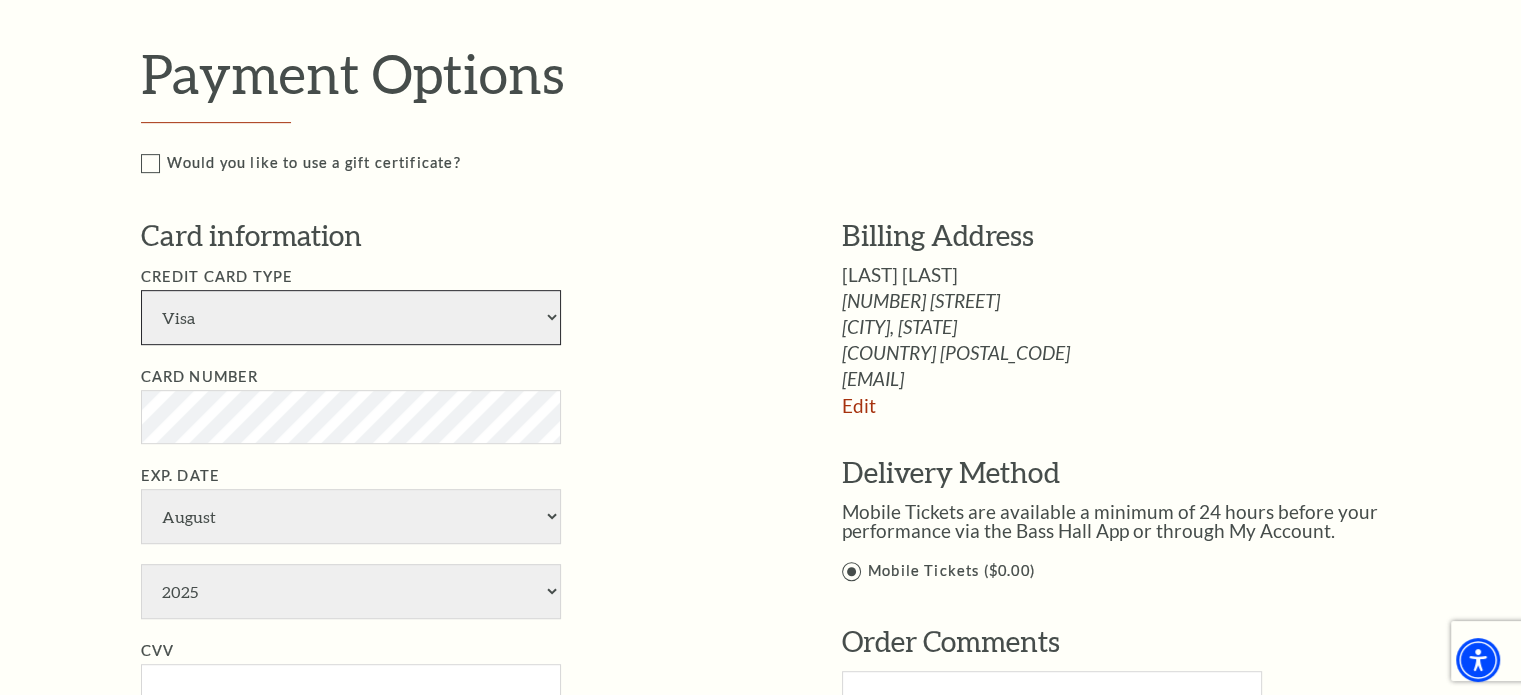 click on "American Express
Visa
Master Card
Discover" at bounding box center [351, 317] 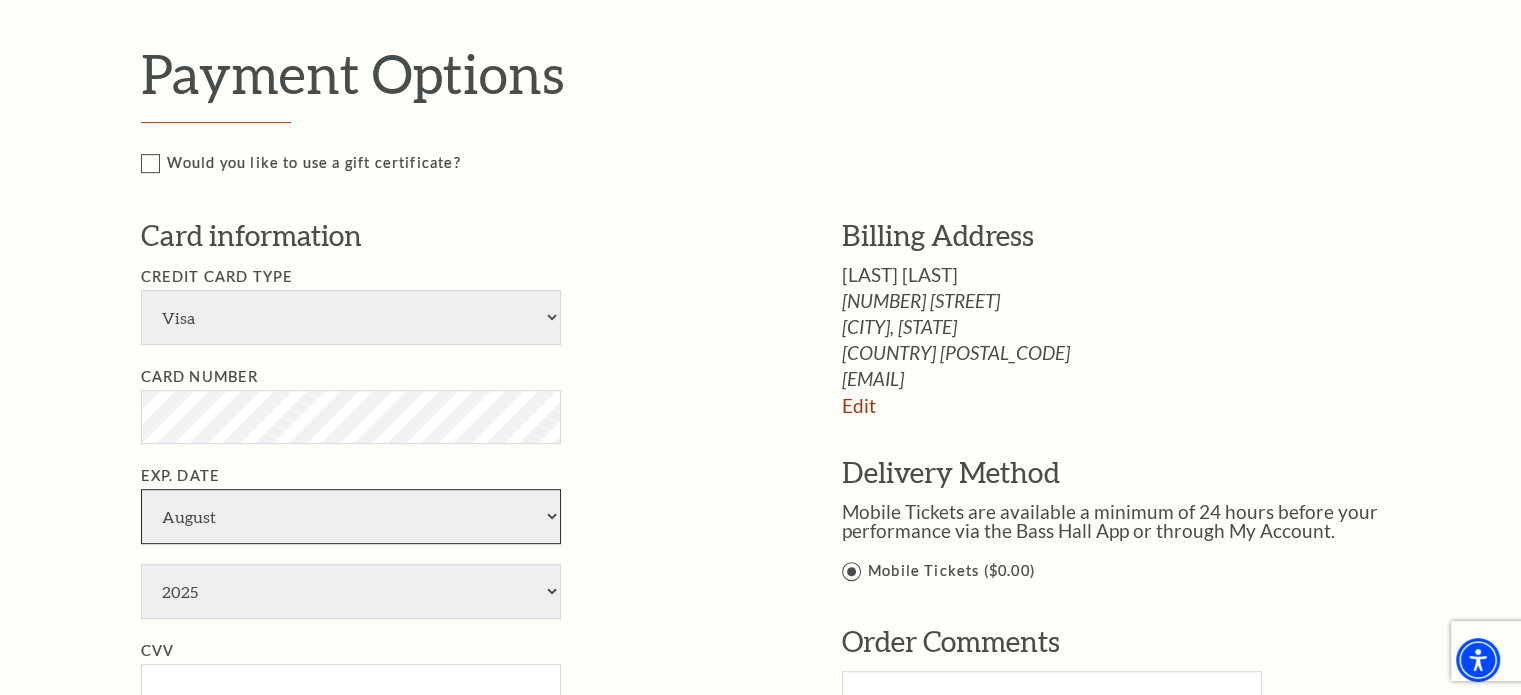 click on "January
February
March
April
May
June
July
August
September
October
November
December" at bounding box center [351, 516] 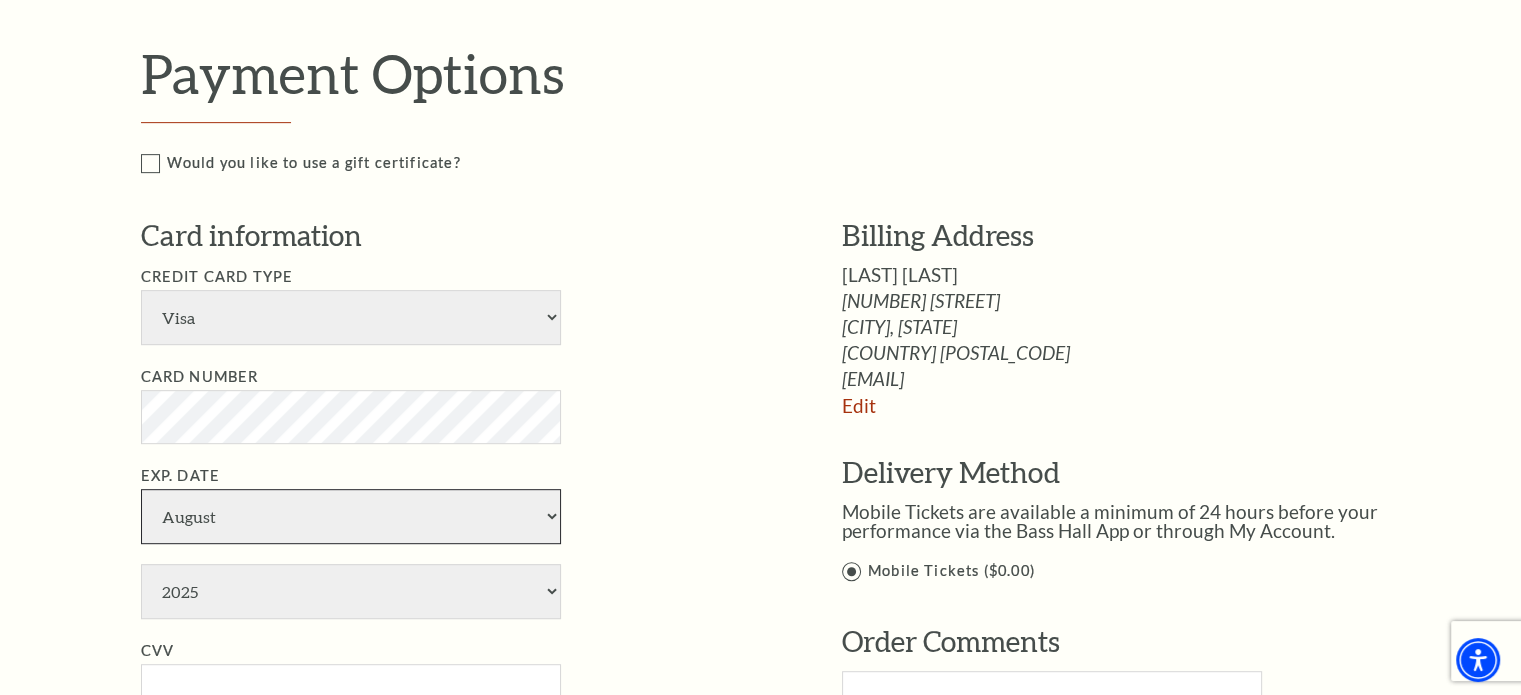 select on "4" 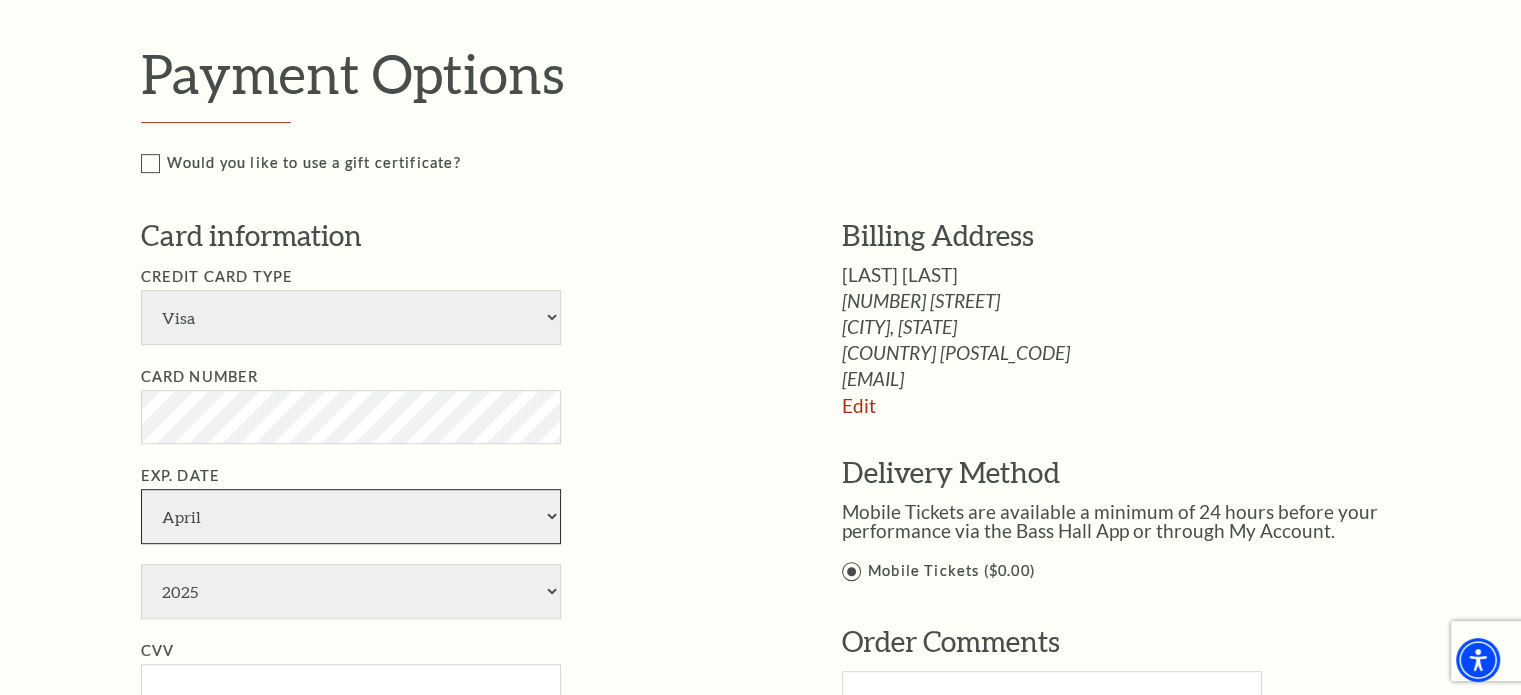 click on "January
February
March
April
May
June
July
August
September
October
November
December" at bounding box center [351, 516] 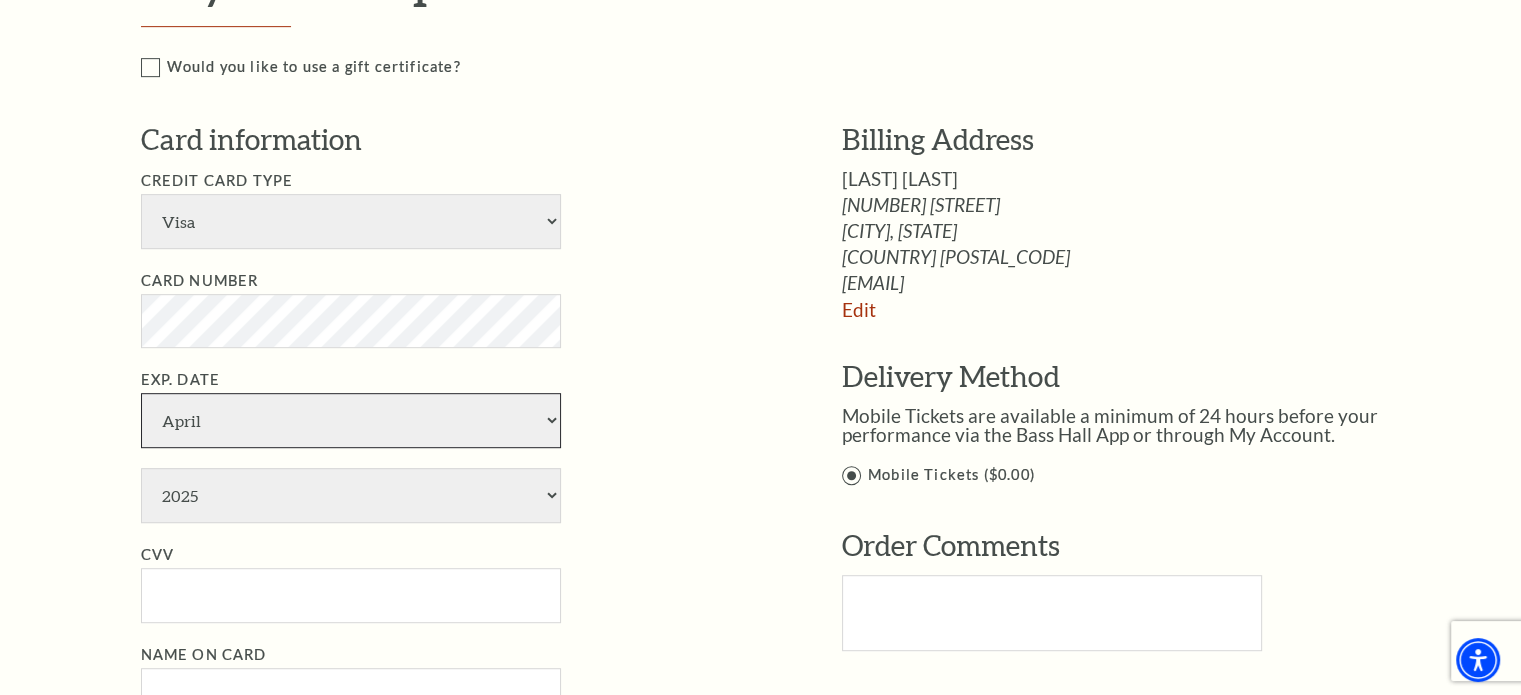 scroll, scrollTop: 1100, scrollLeft: 0, axis: vertical 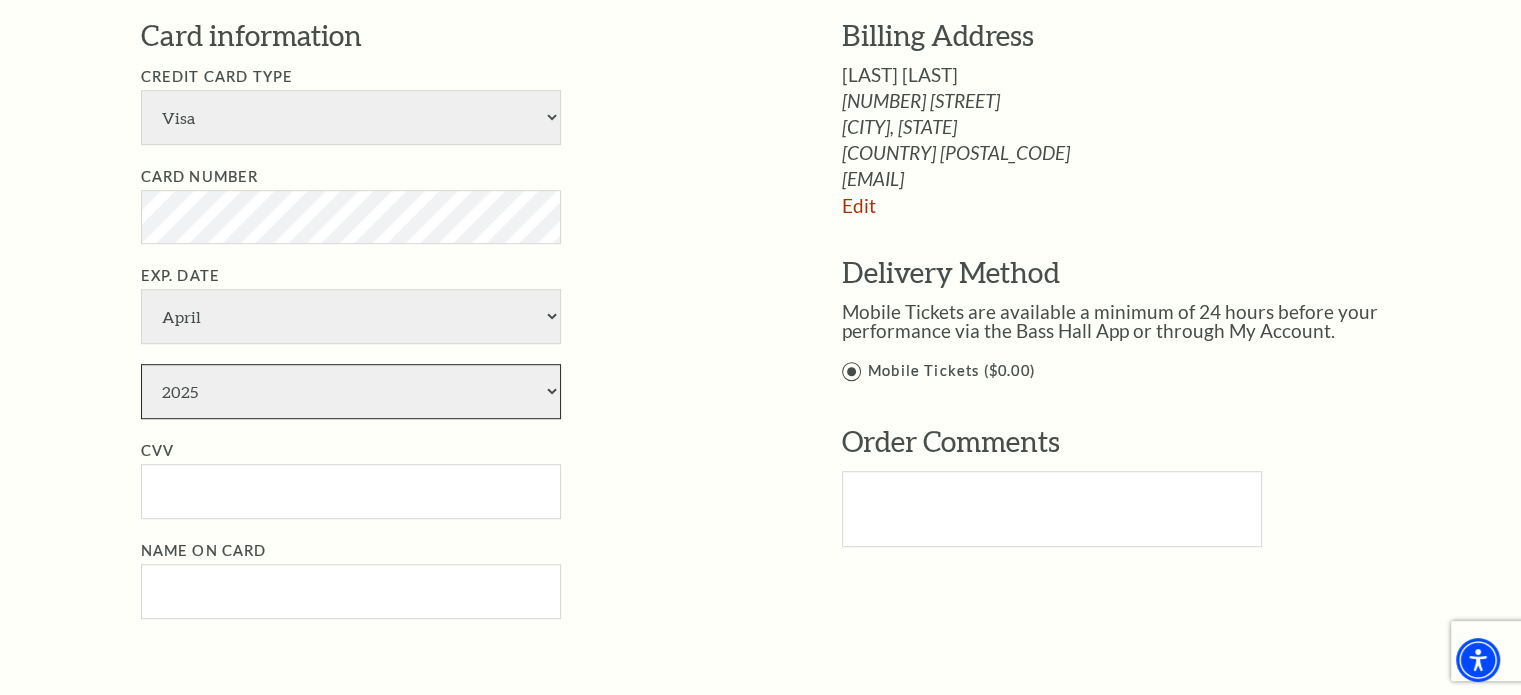 click on "2025
2026
2027
2028
2029
2030
2031
2032
2033
2034" at bounding box center [351, 391] 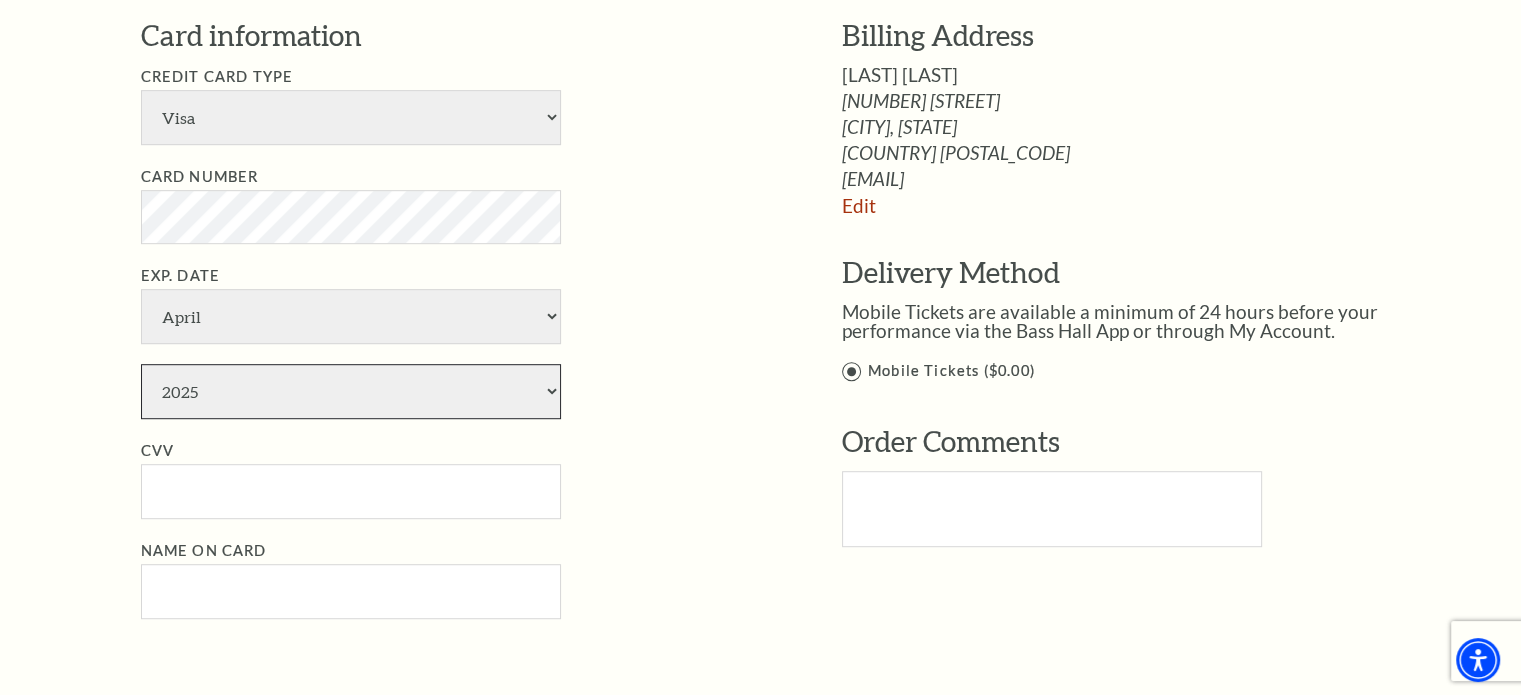 select on "2030" 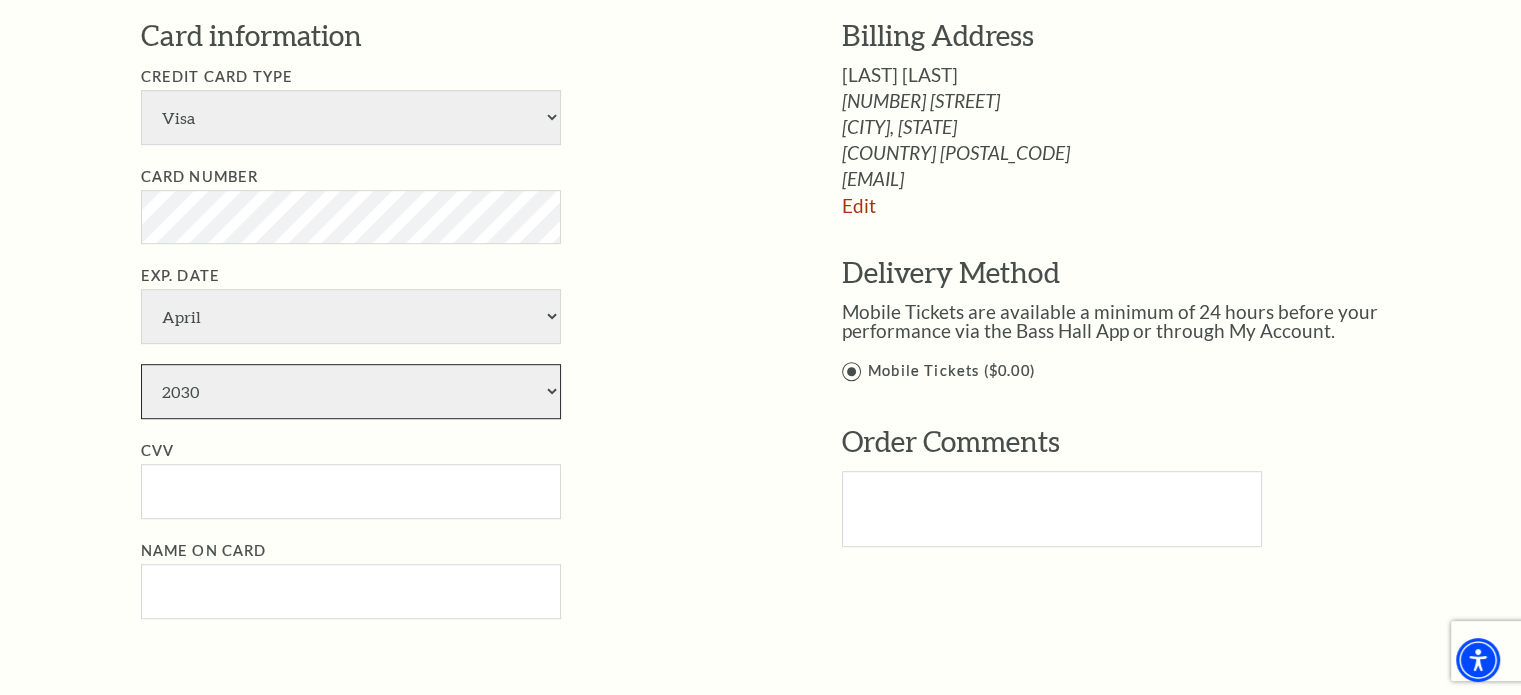 click on "2025
2026
2027
2028
2029
2030
2031
2032
2033
2034" at bounding box center [351, 391] 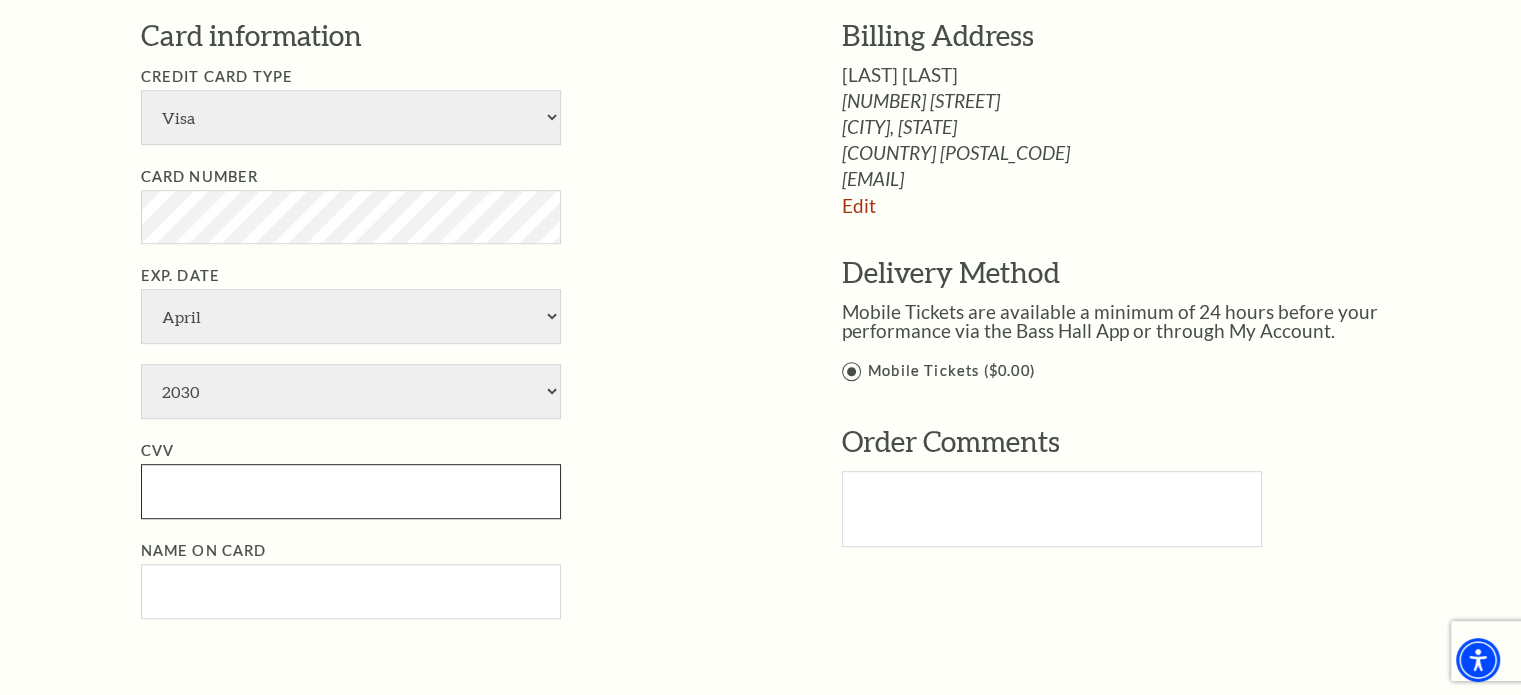 click on "CVV" at bounding box center (351, 491) 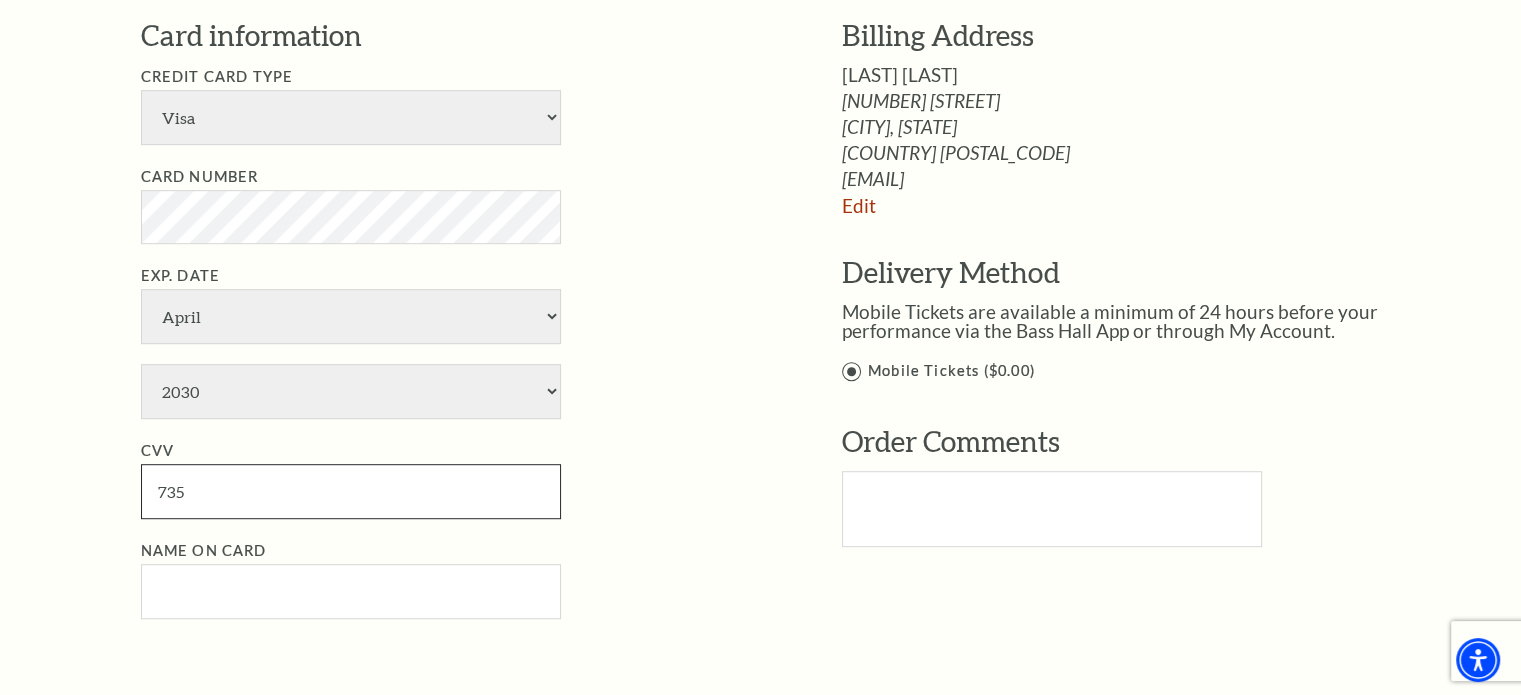 type on "735" 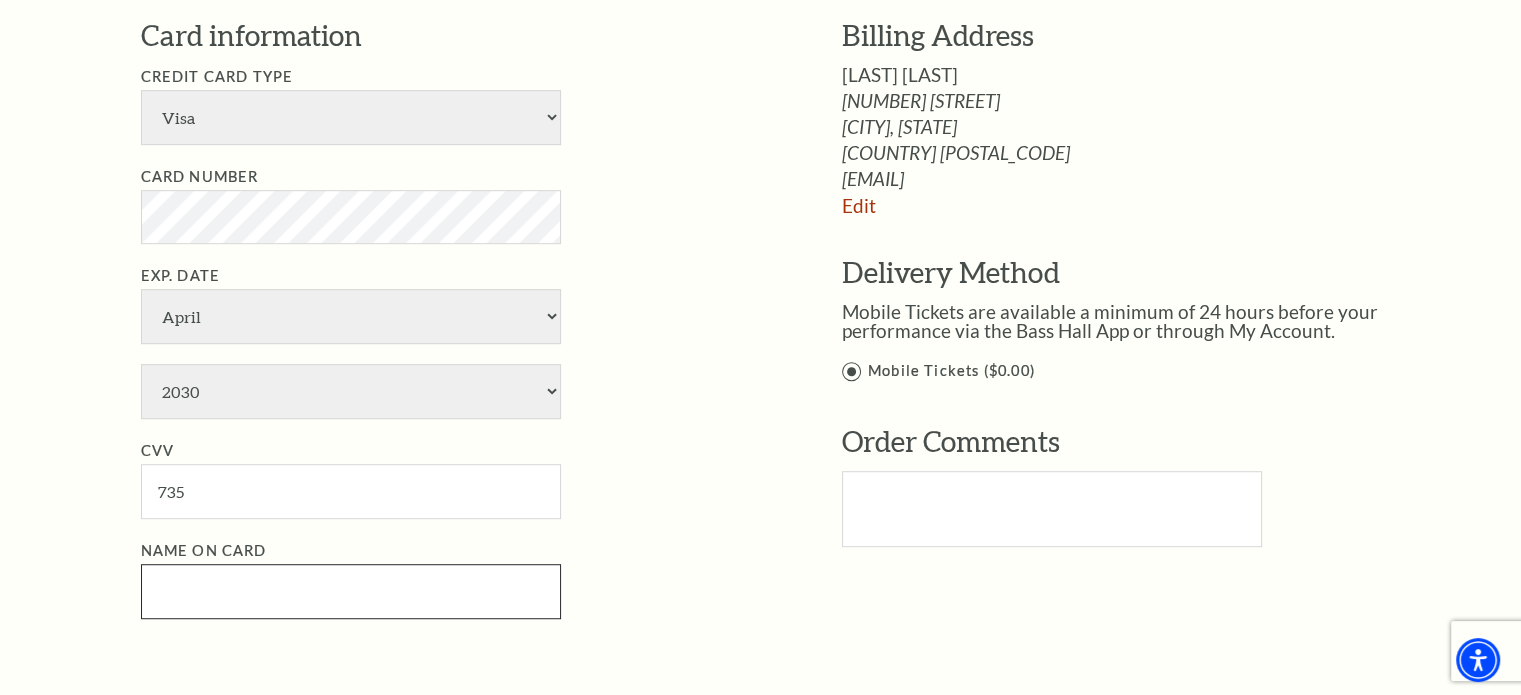 click on "Name on Card" at bounding box center (351, 591) 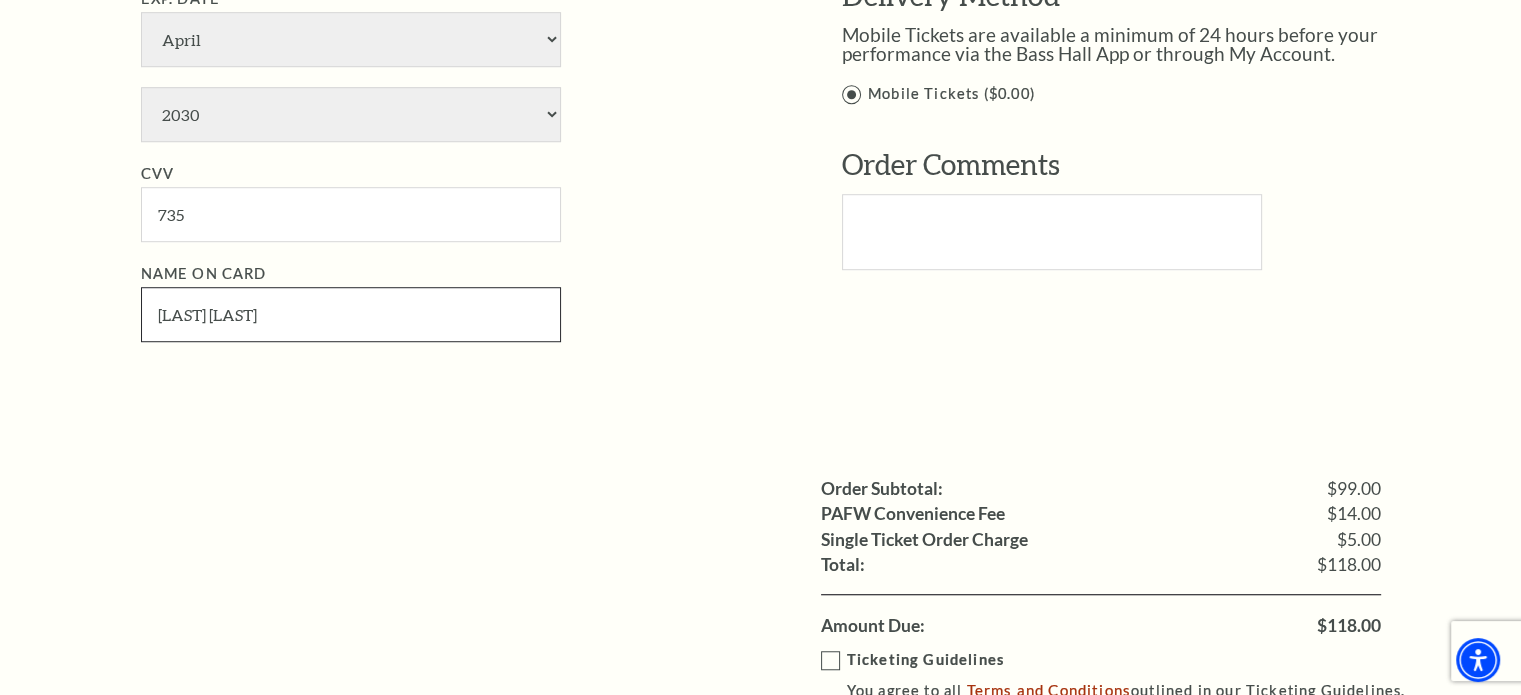 scroll, scrollTop: 1500, scrollLeft: 0, axis: vertical 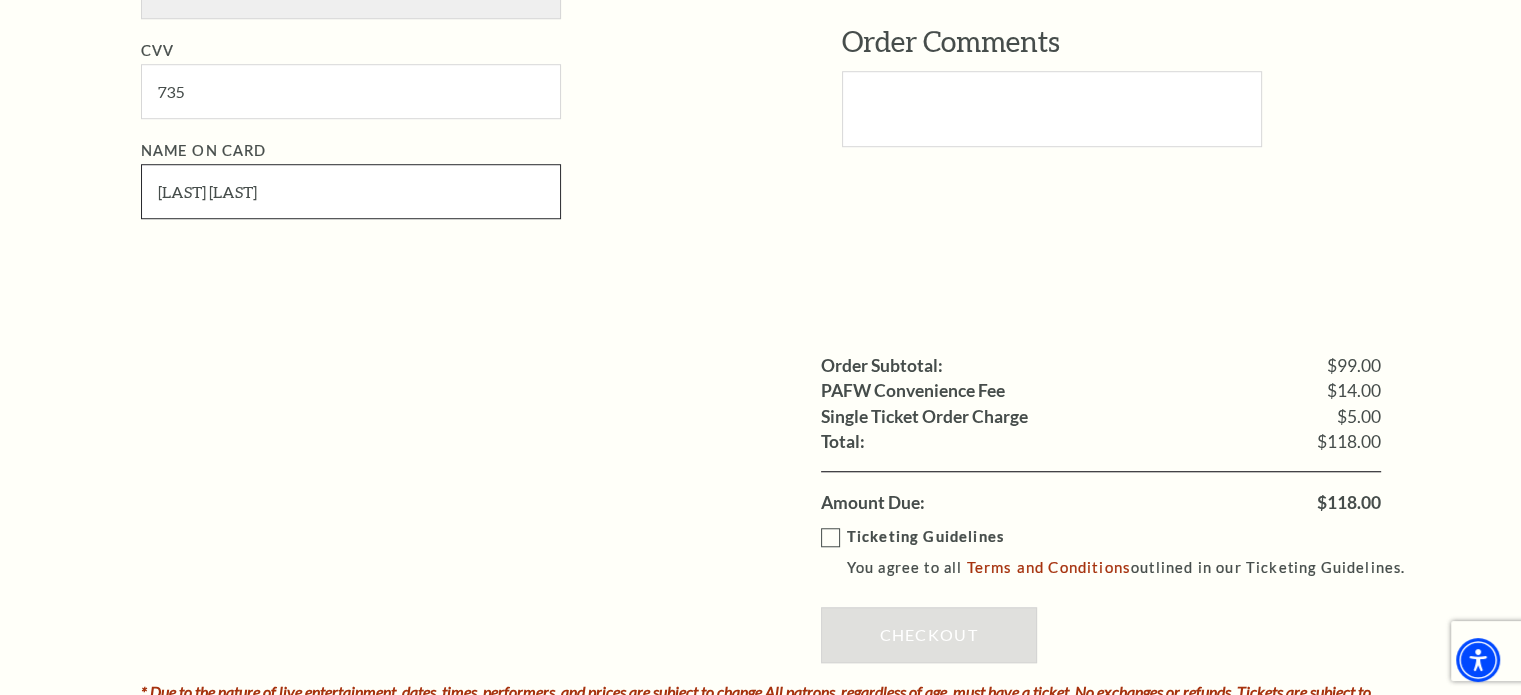 type on "[LAST] [LAST]" 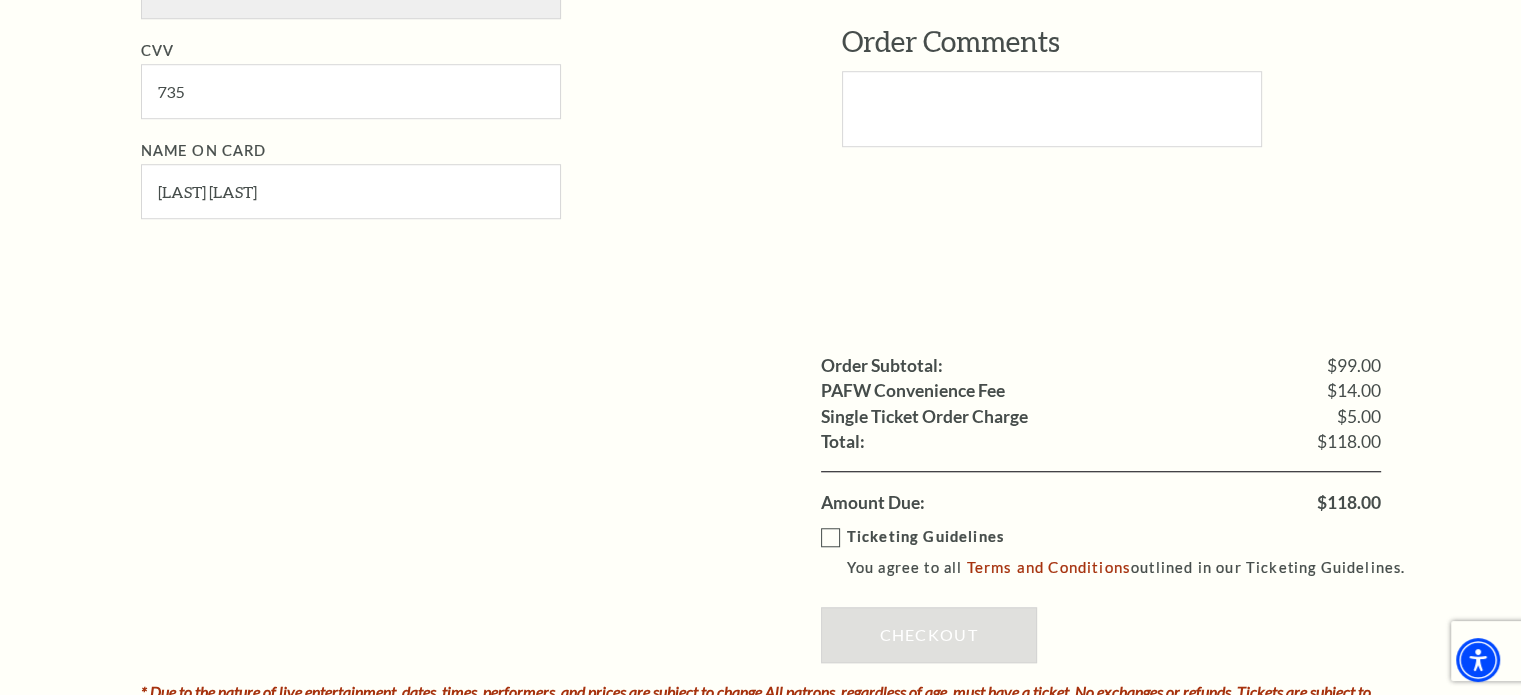 click on "Ticketing Guidelines
You agree to all   Terms and Conditions  outlined in our Ticketing Guidelines." at bounding box center (1122, 552) 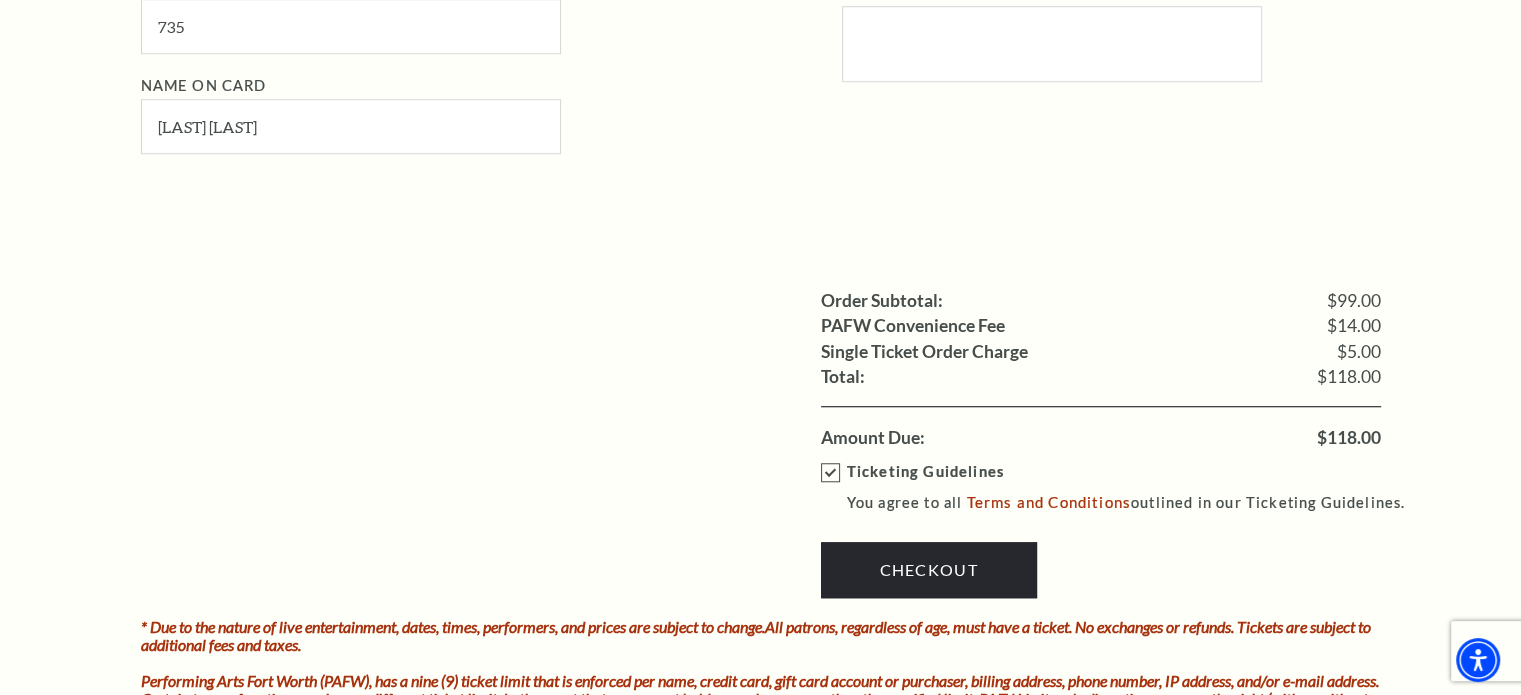 scroll, scrollTop: 1600, scrollLeft: 0, axis: vertical 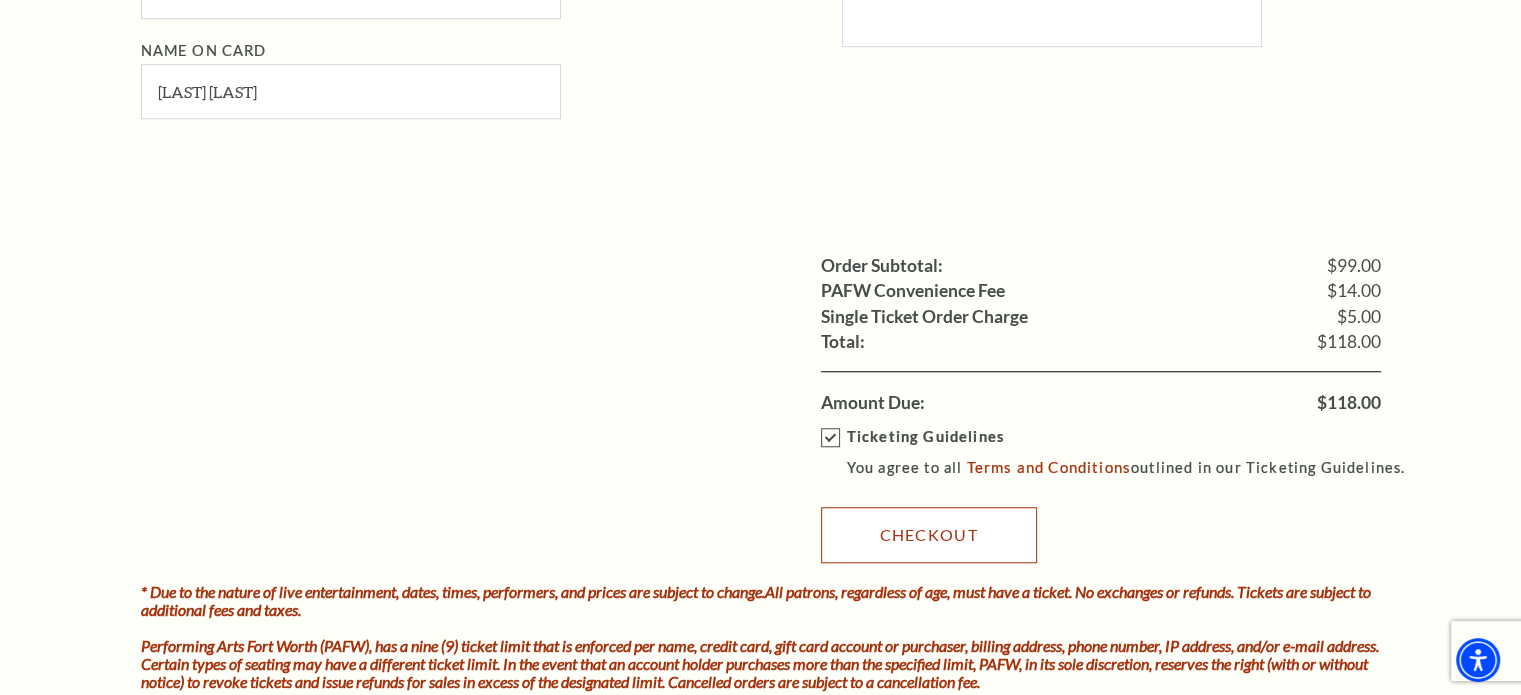 click on "Checkout" at bounding box center (929, 535) 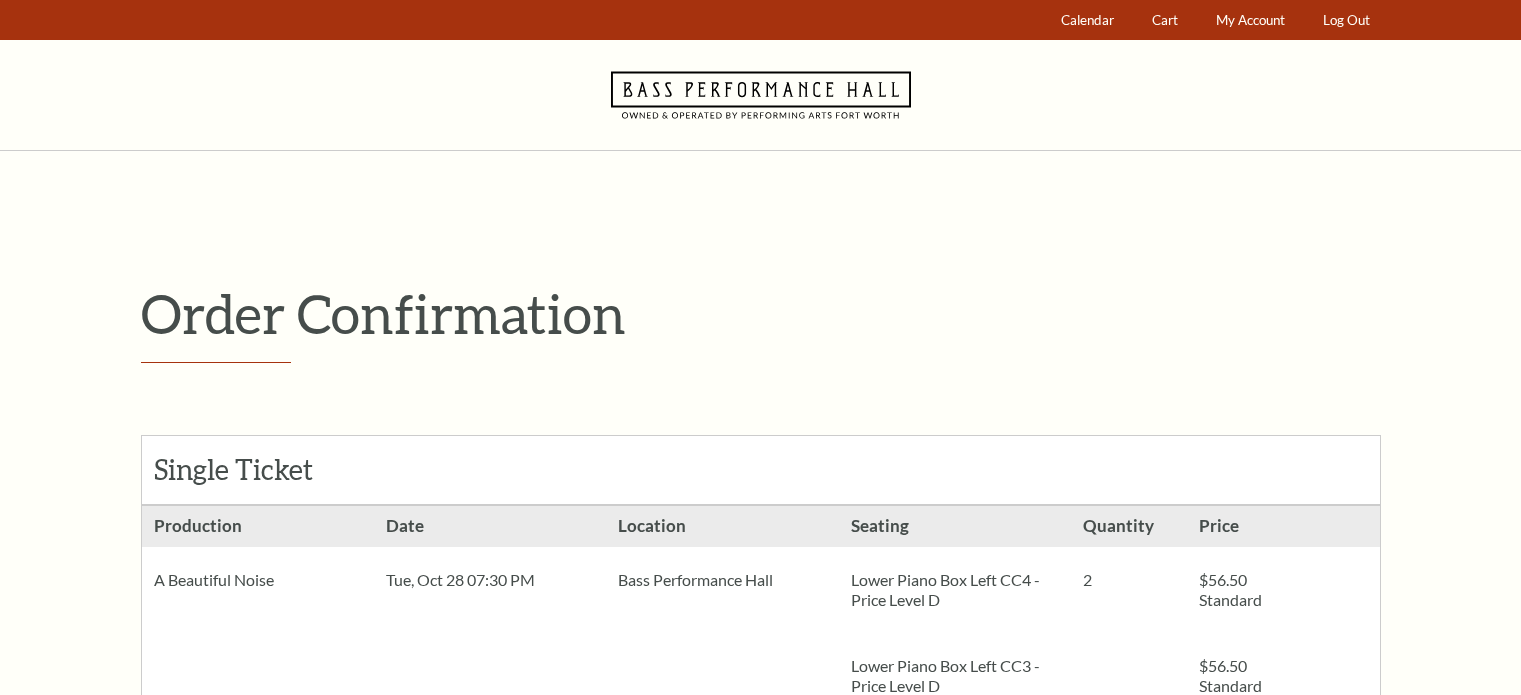 scroll, scrollTop: 0, scrollLeft: 0, axis: both 